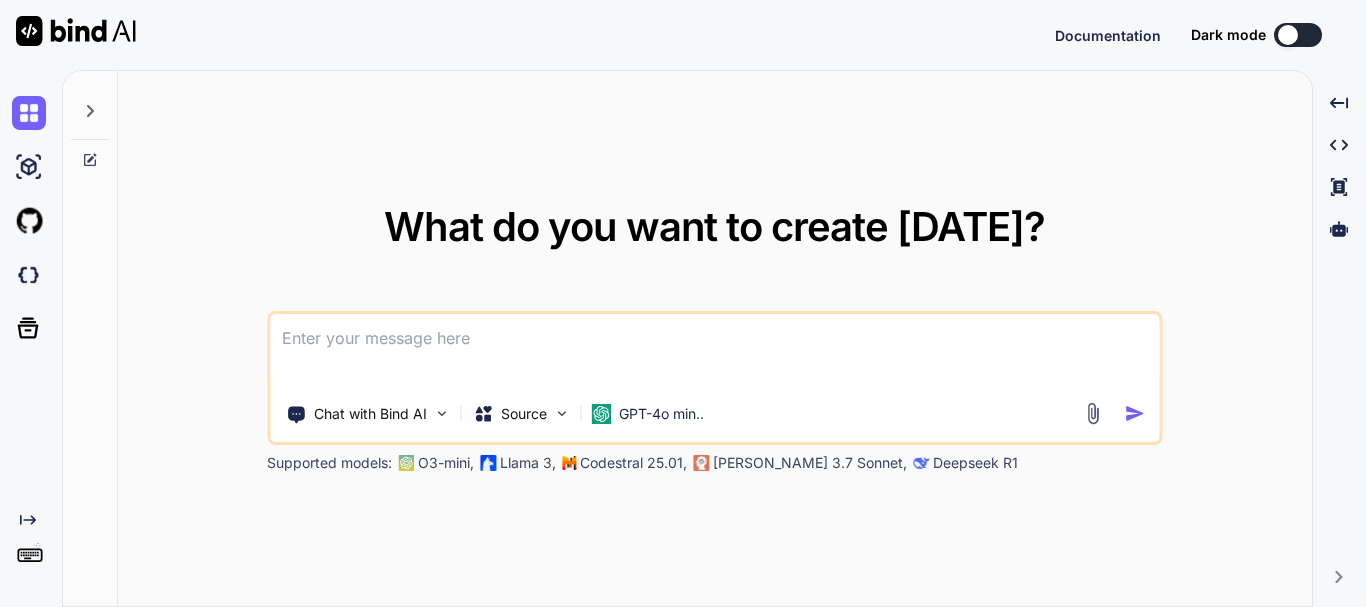 scroll, scrollTop: 0, scrollLeft: 0, axis: both 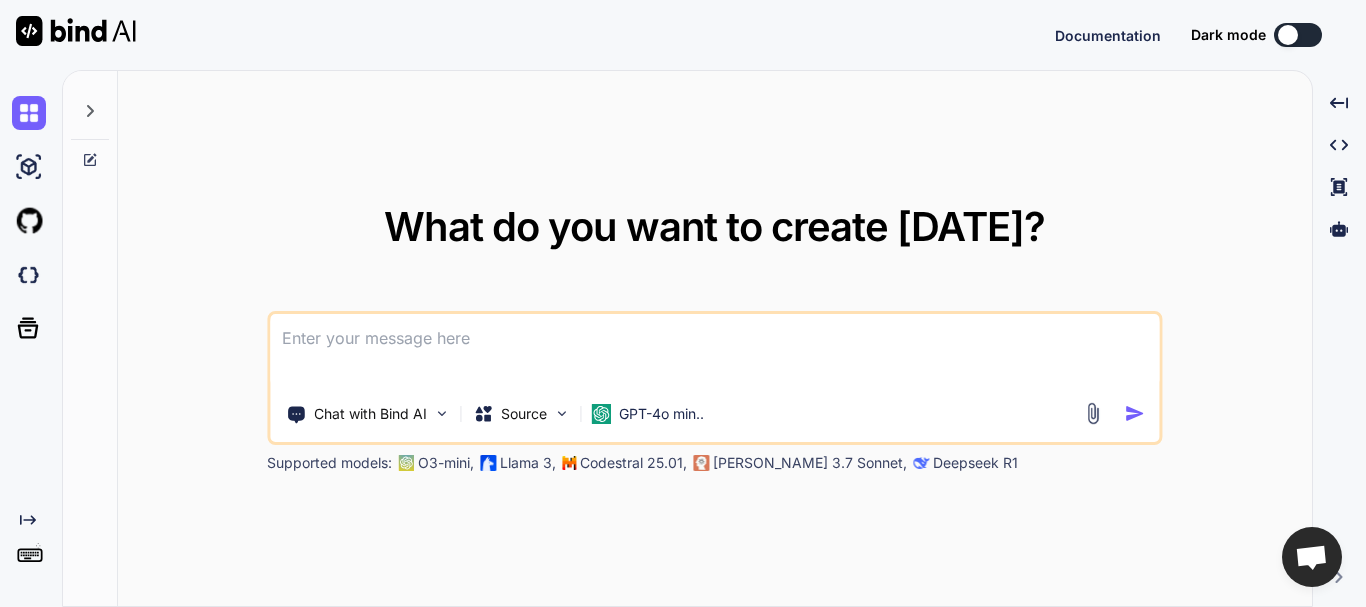 type on "x" 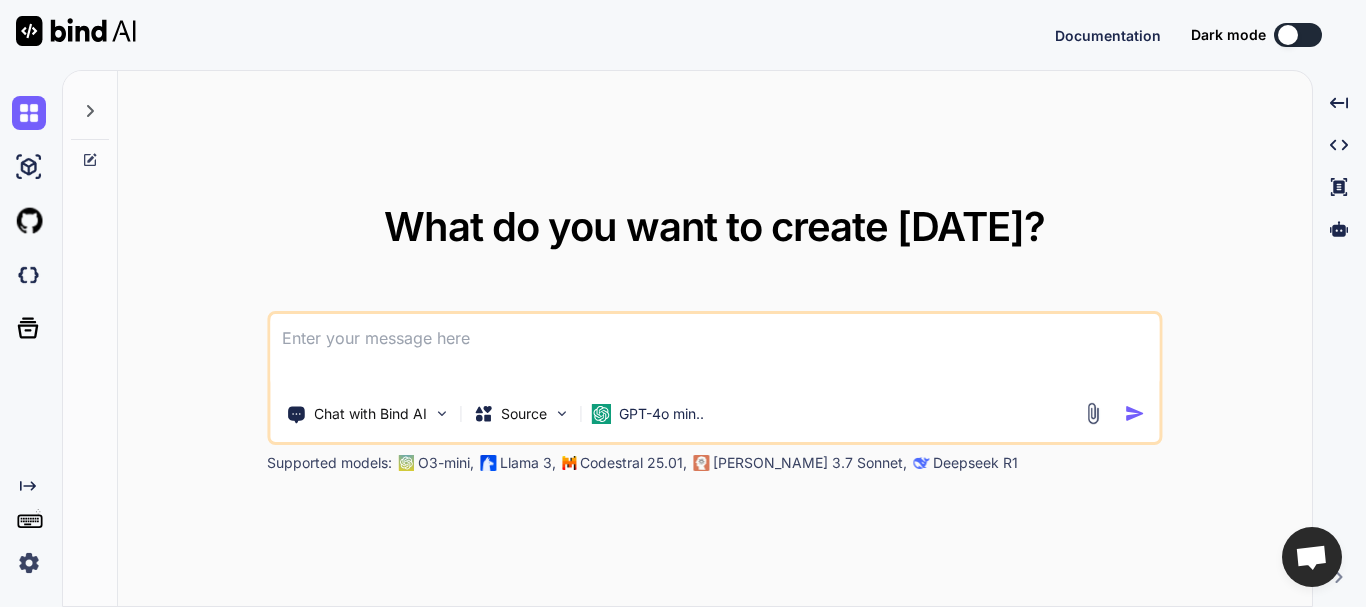 type on "a" 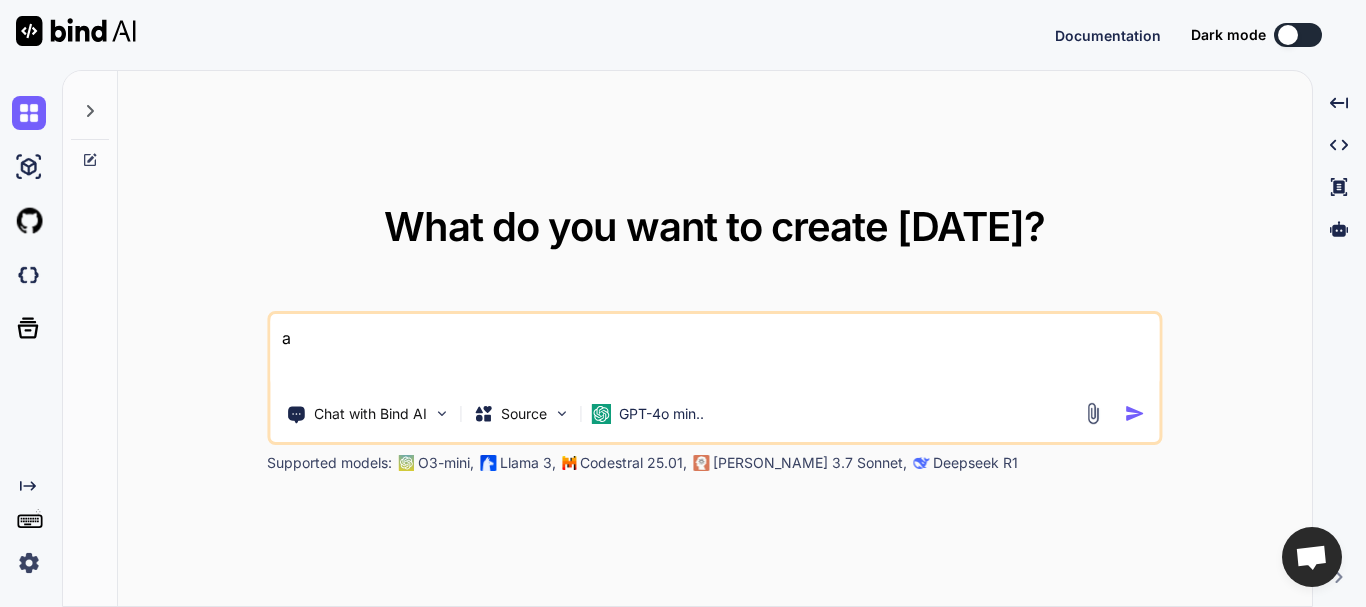 type on "as" 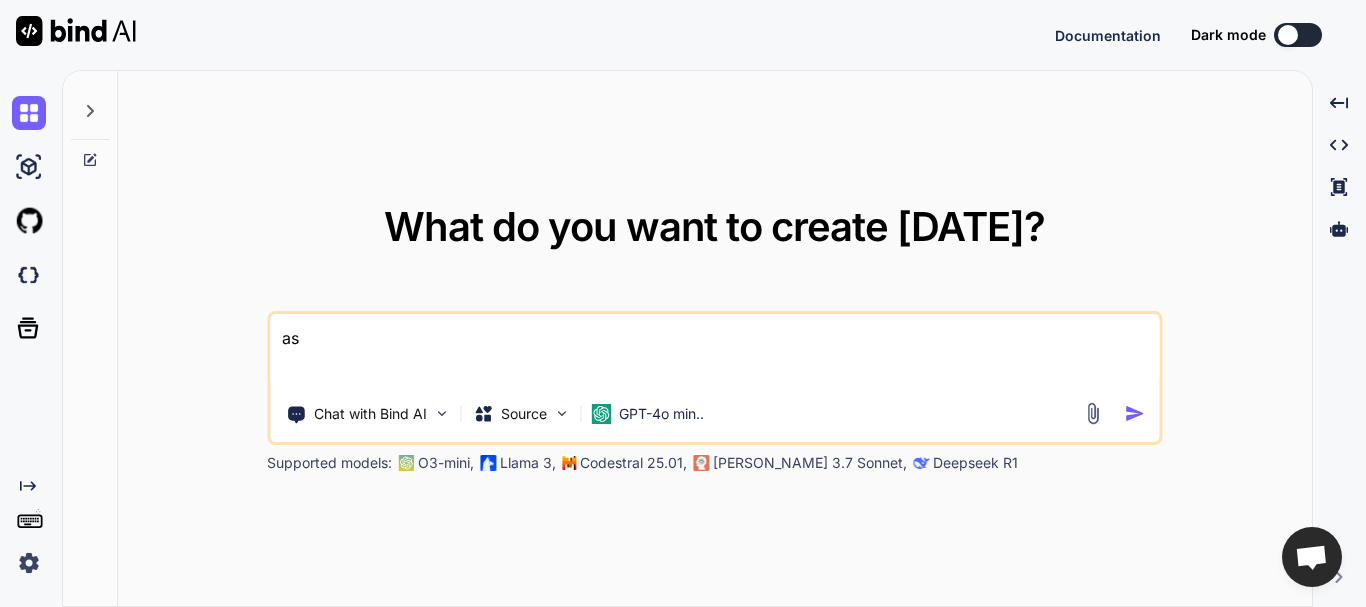 type on "x" 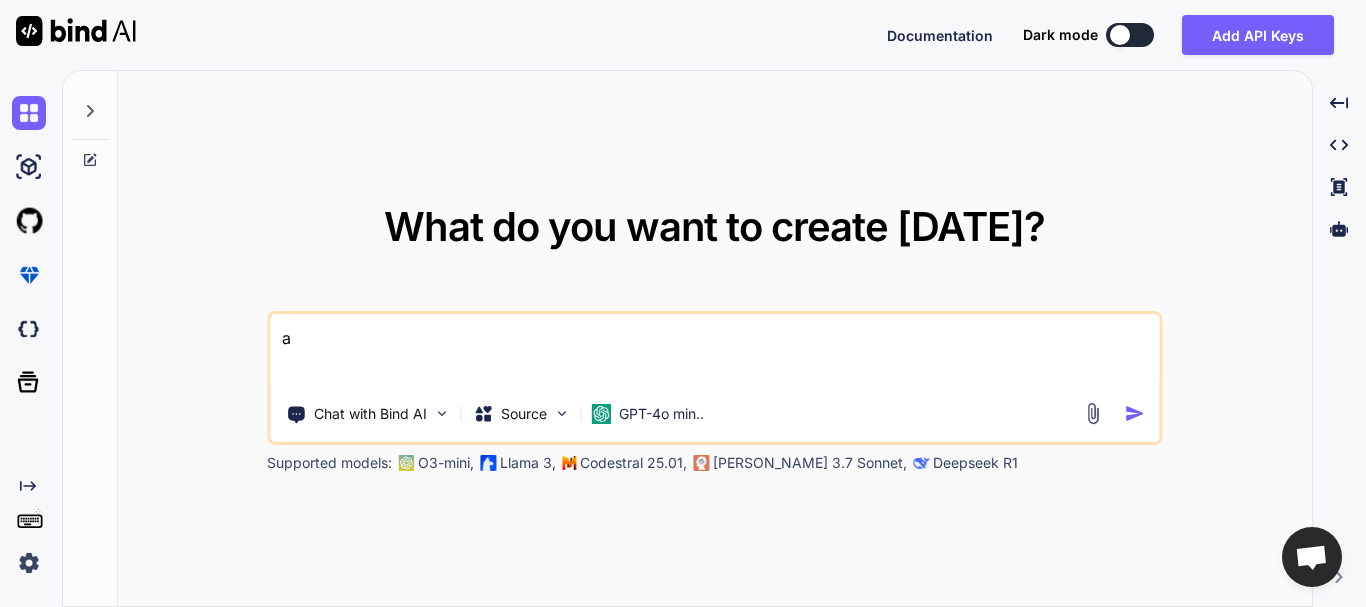 type 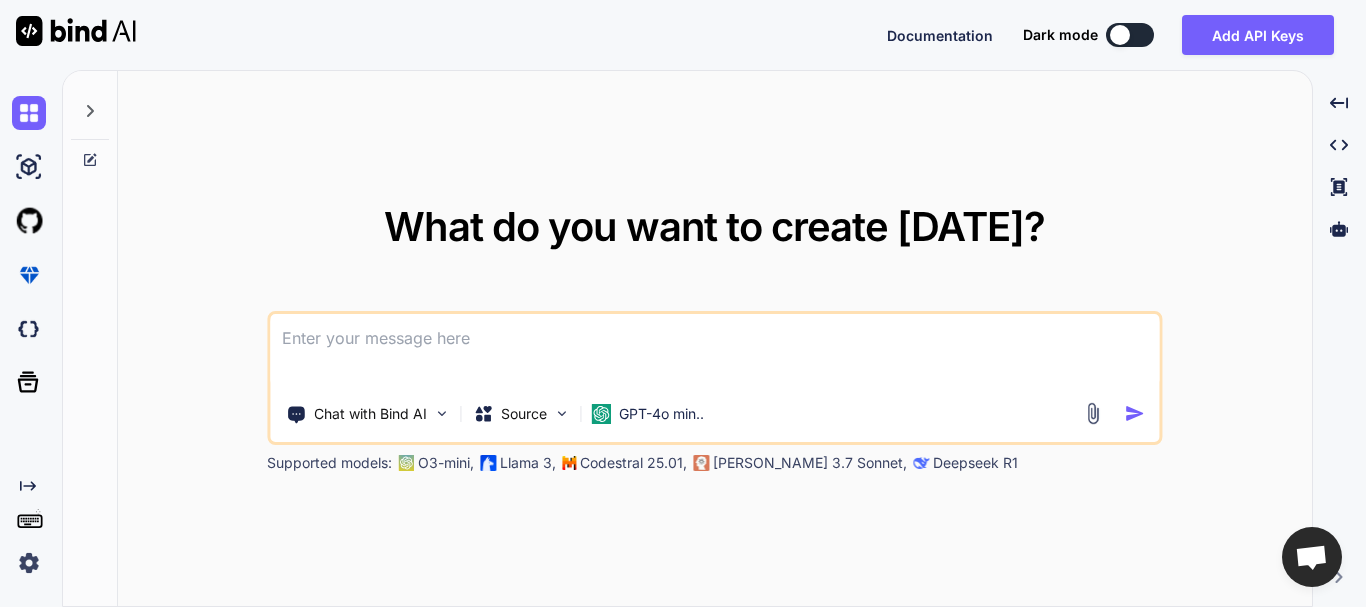 type on "x" 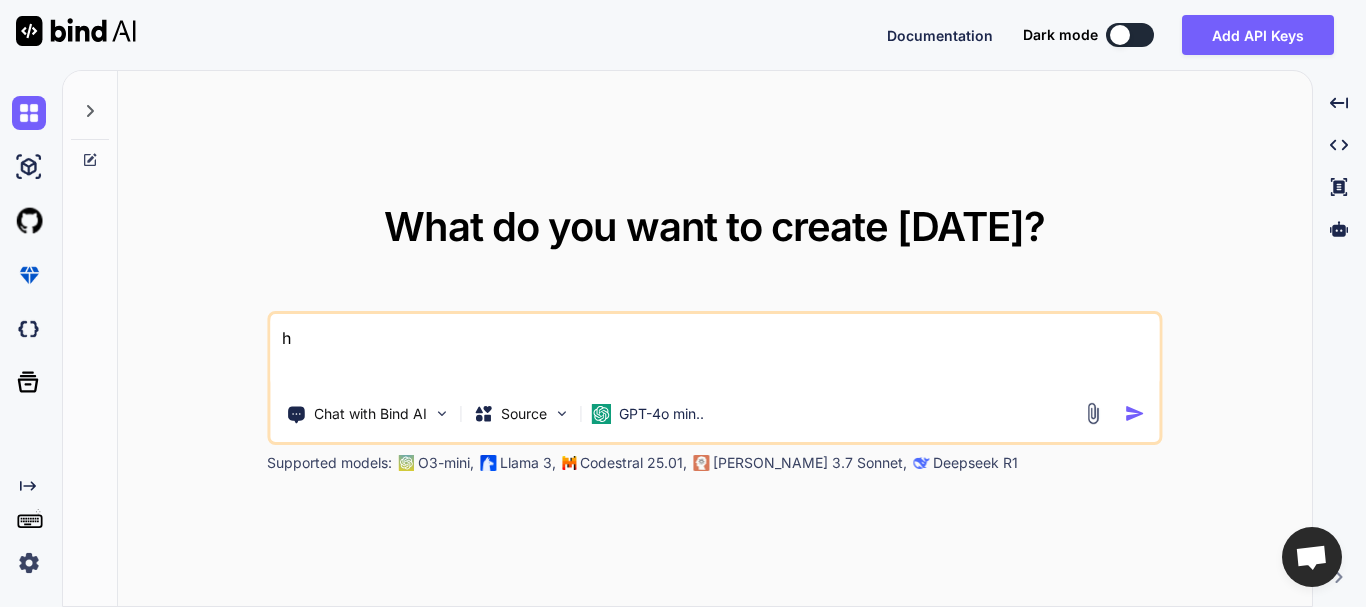 type 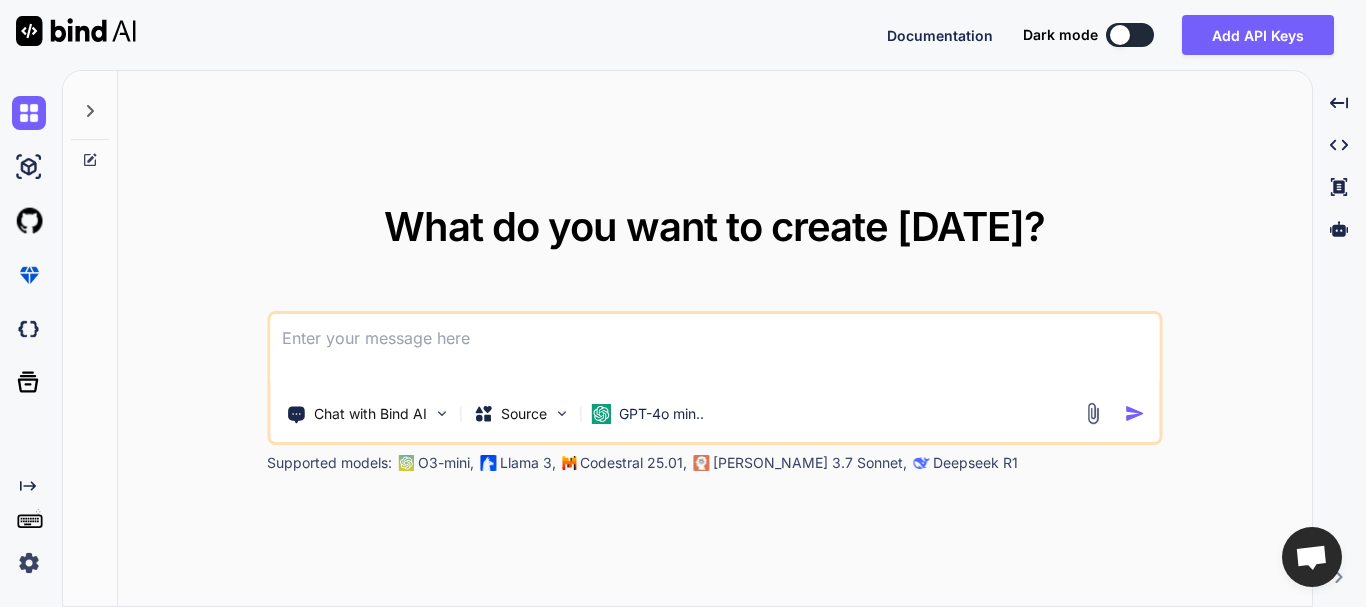 type on "h" 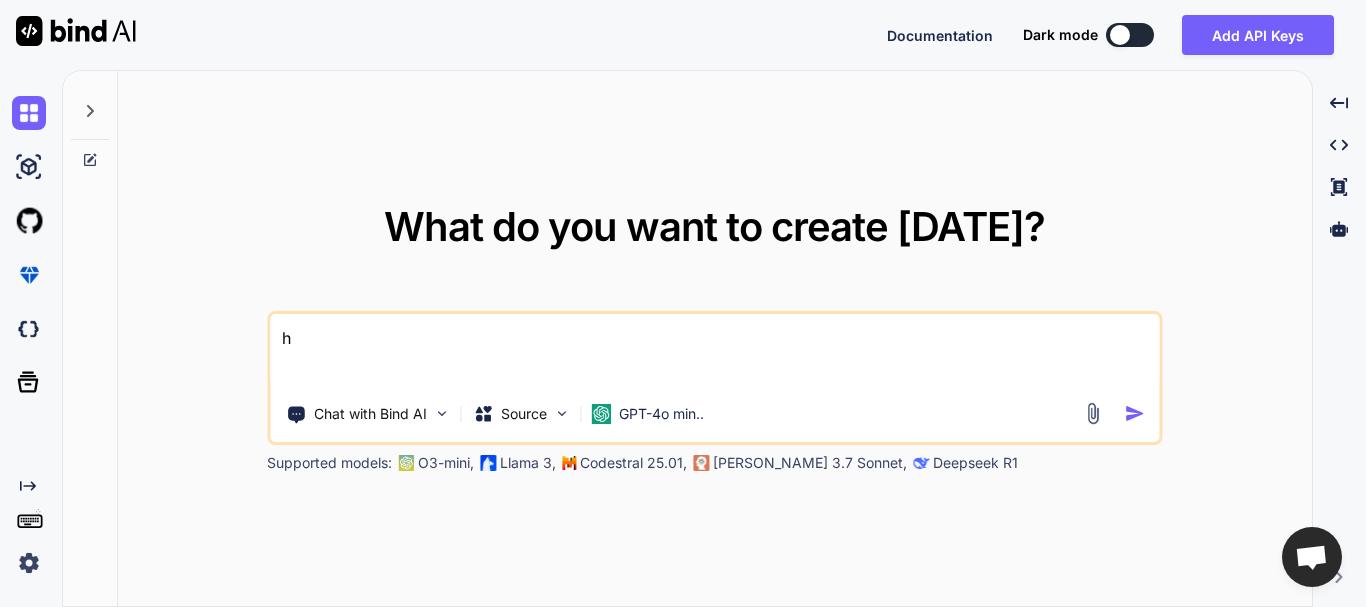type on "ho" 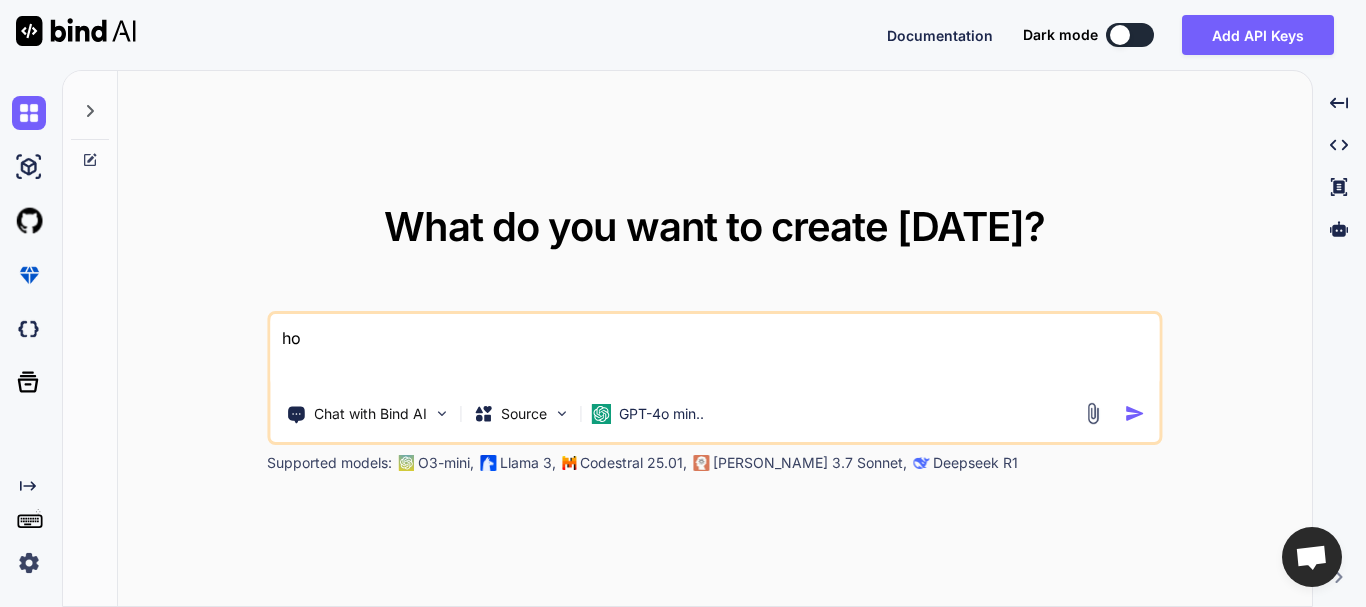 type on "how" 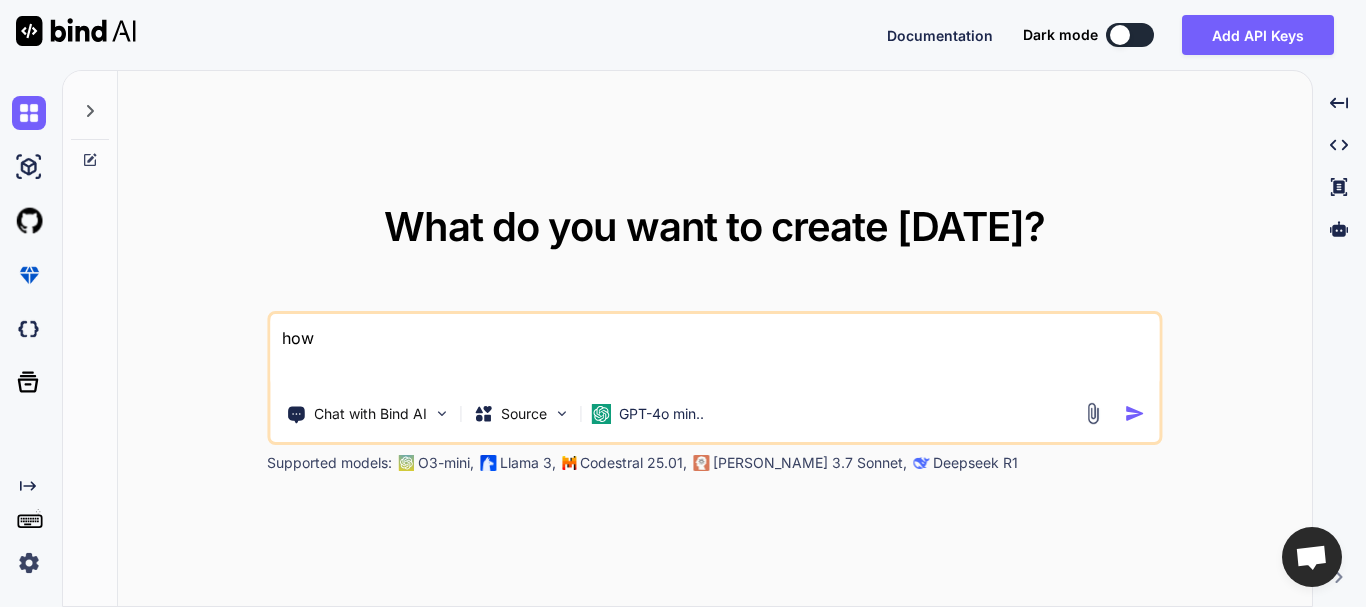 type on "how" 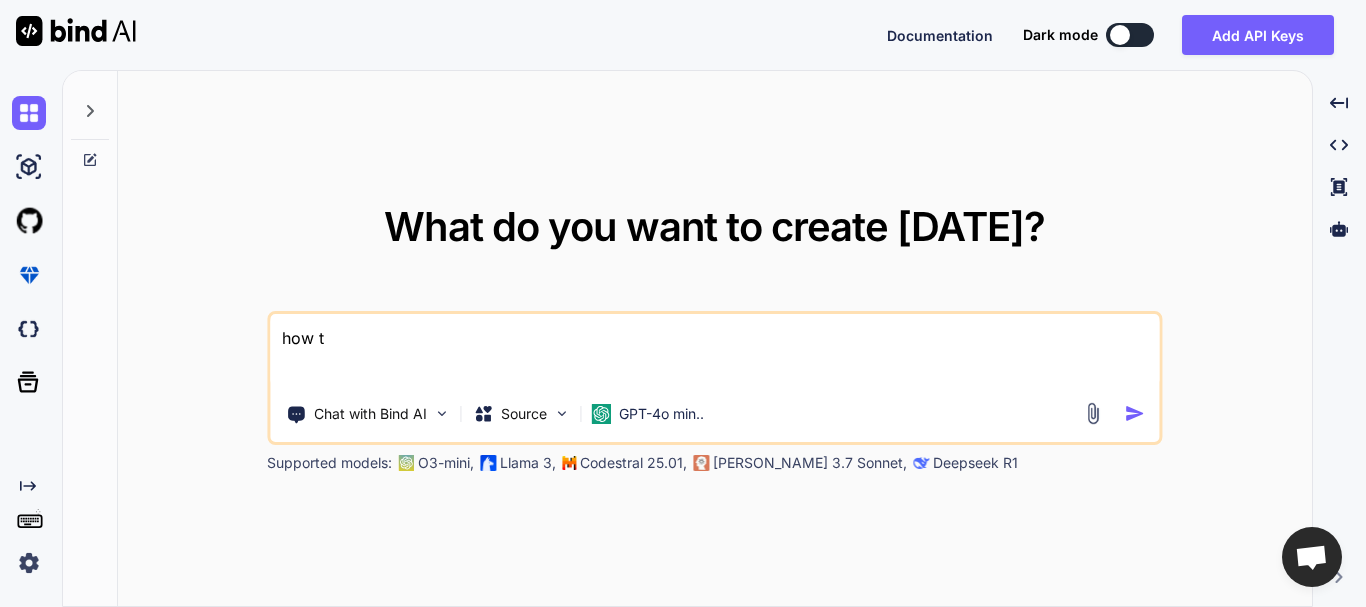 type on "how to" 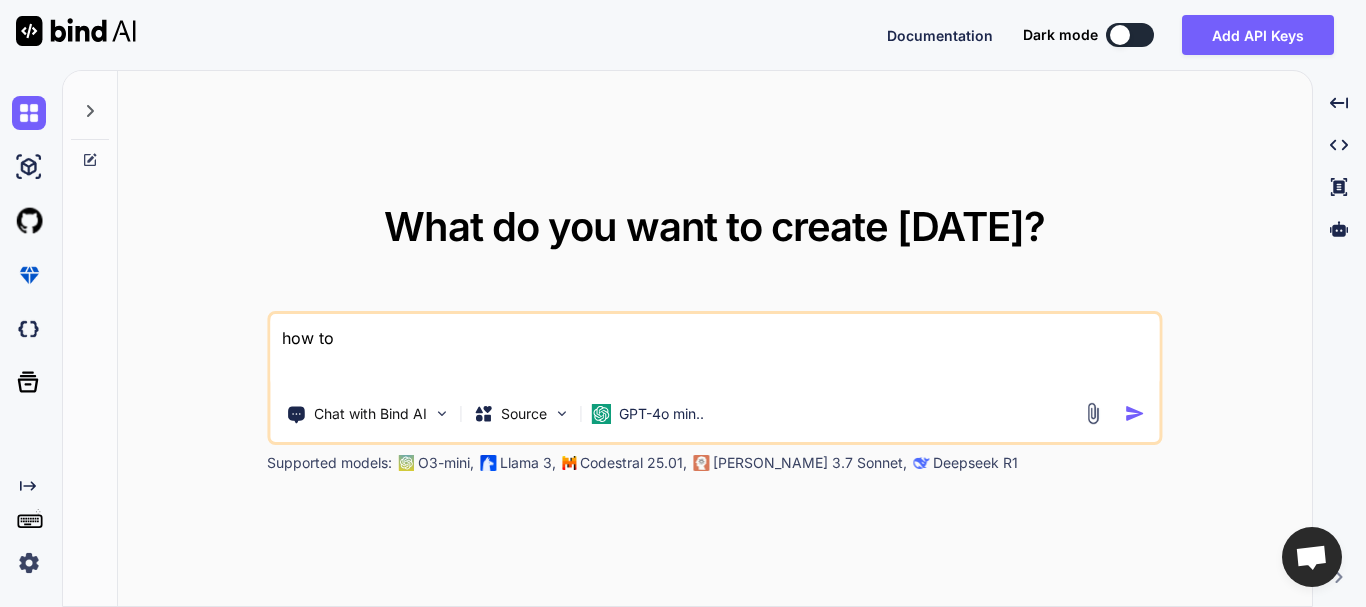 type on "how to" 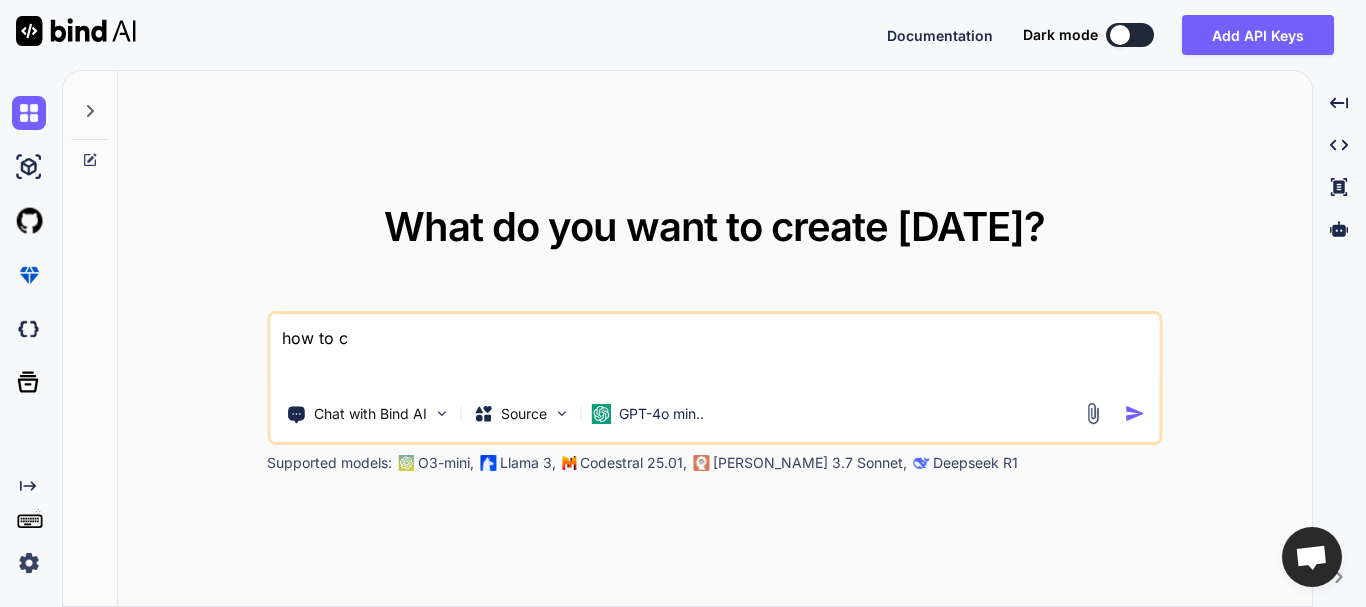 type on "how to ch" 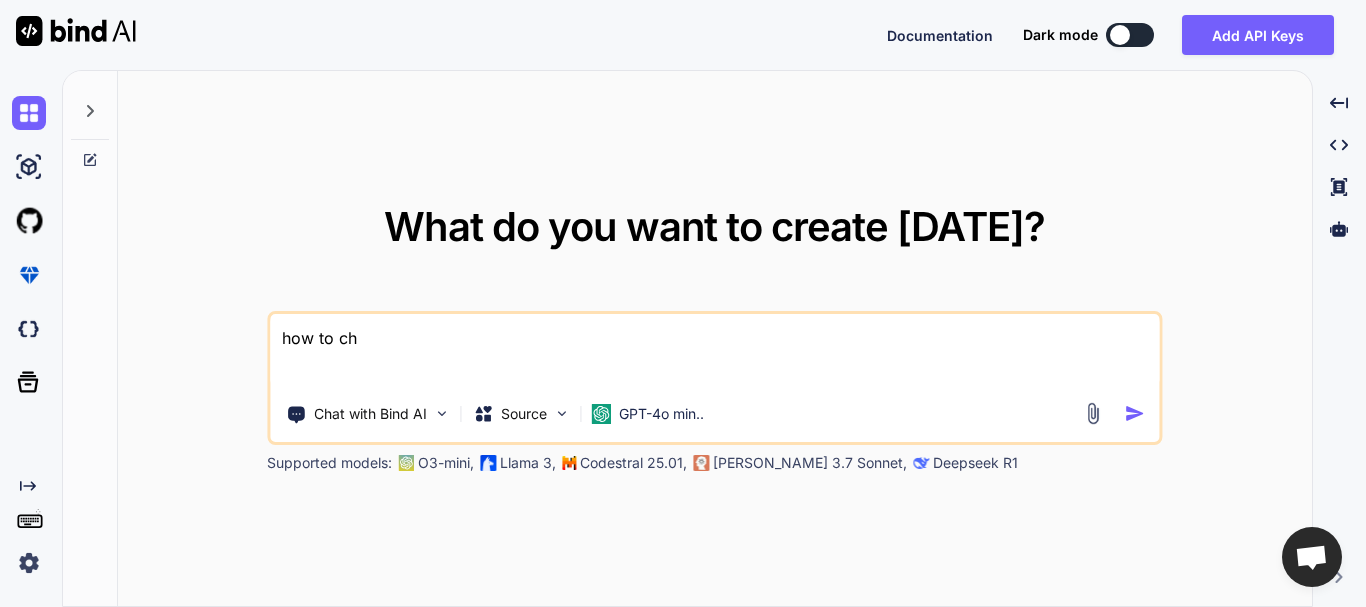 type on "x" 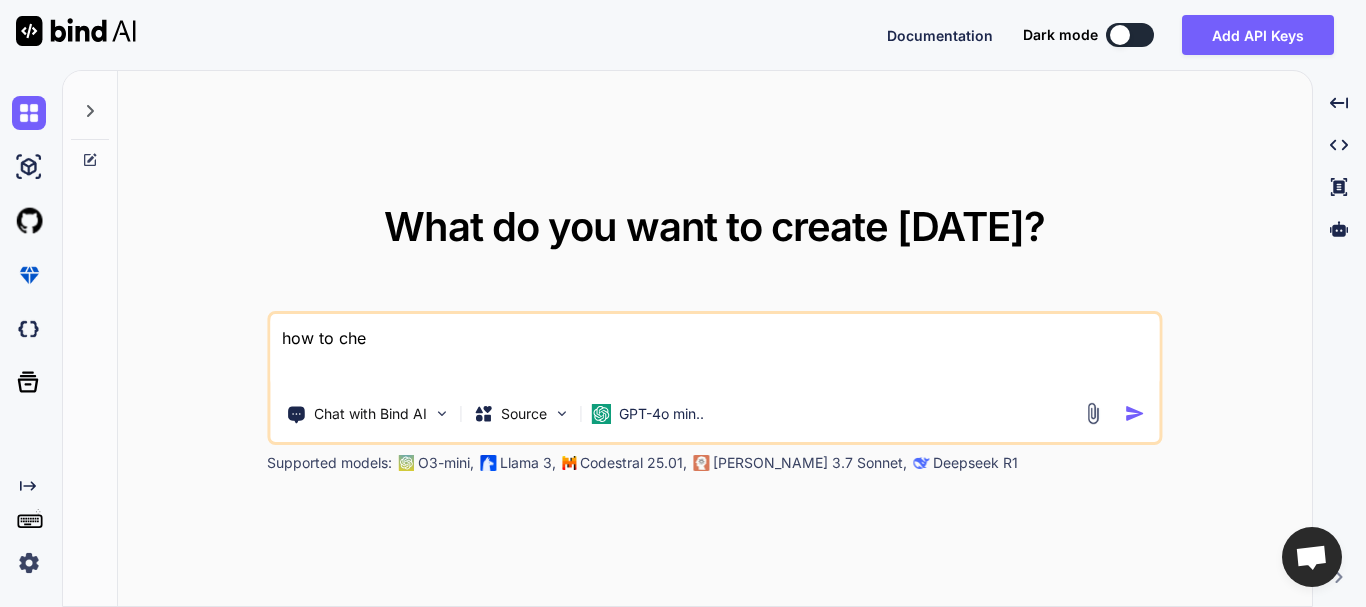 type on "how to chec" 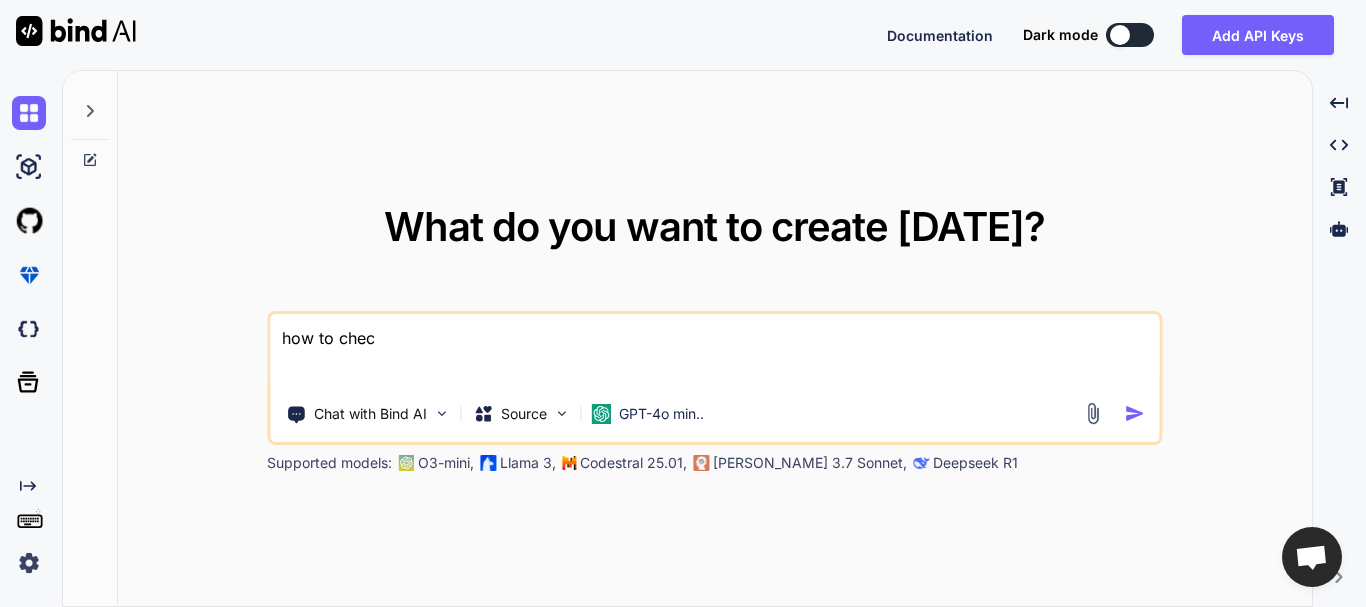 type on "how to check" 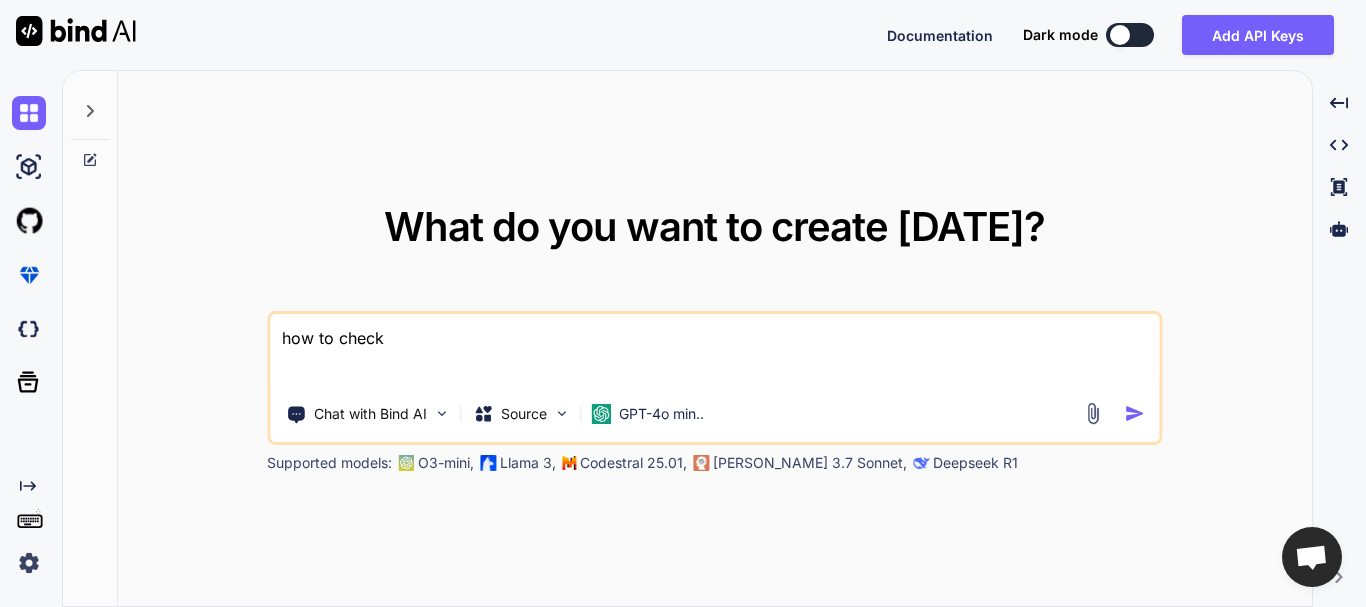 type on "how to check" 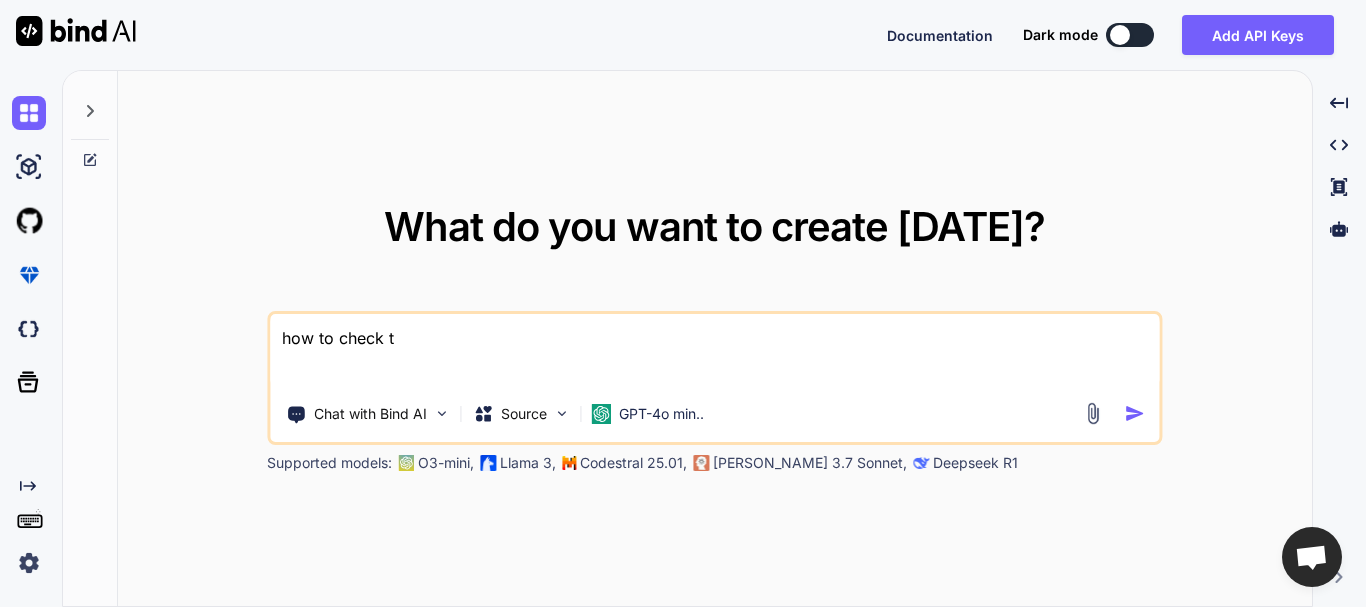 type on "how to check th" 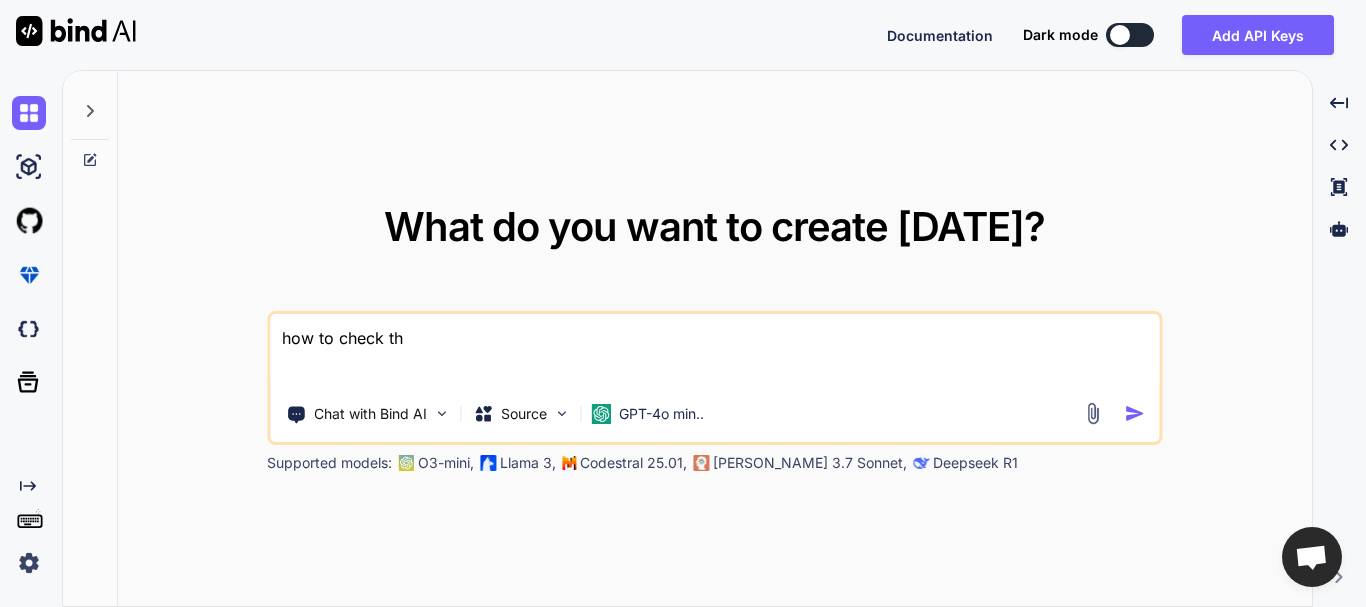 type on "how to check the" 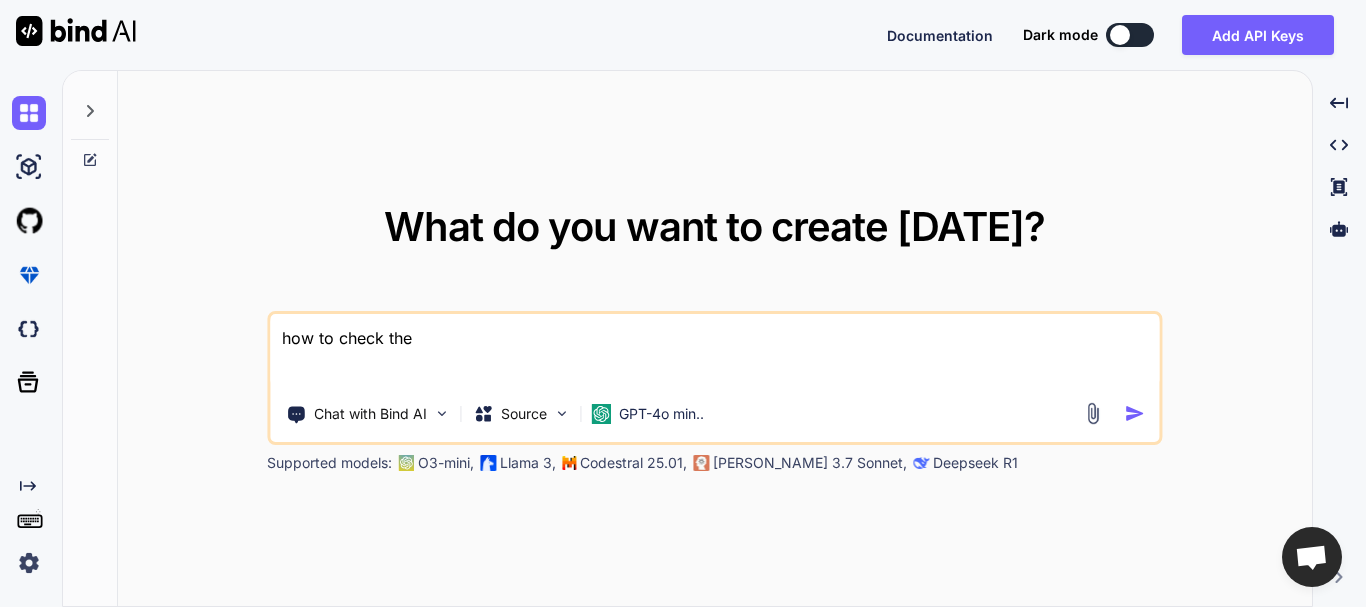 type on "how to check the" 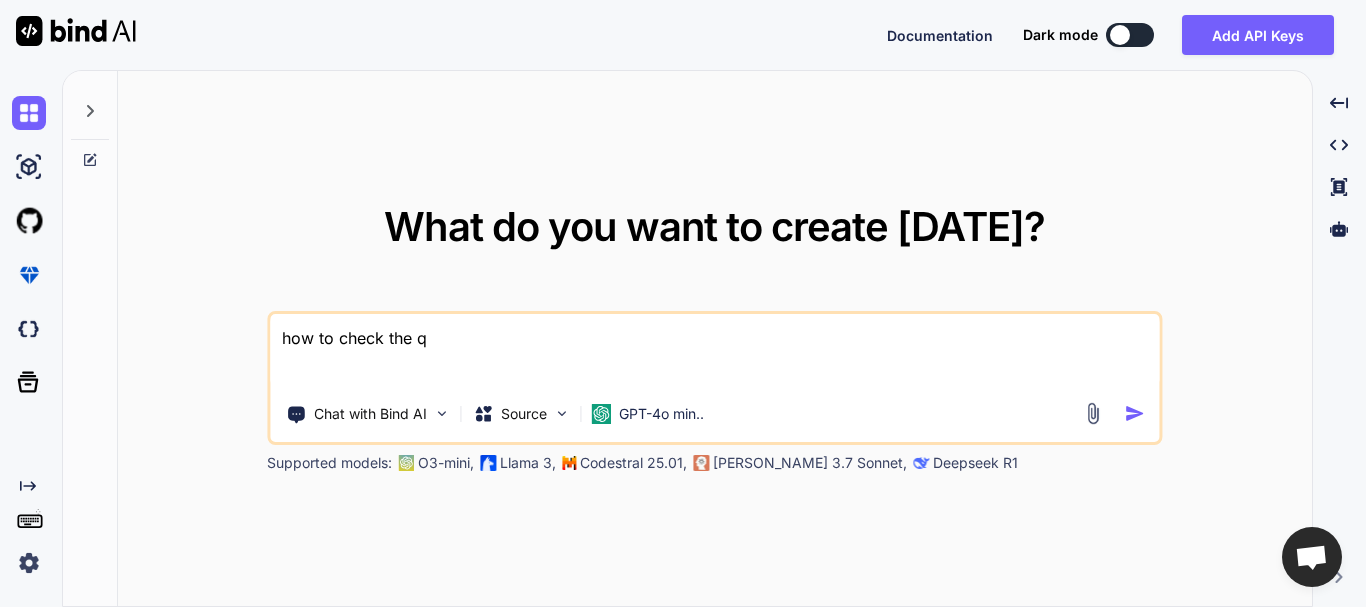 type on "how to check the qu" 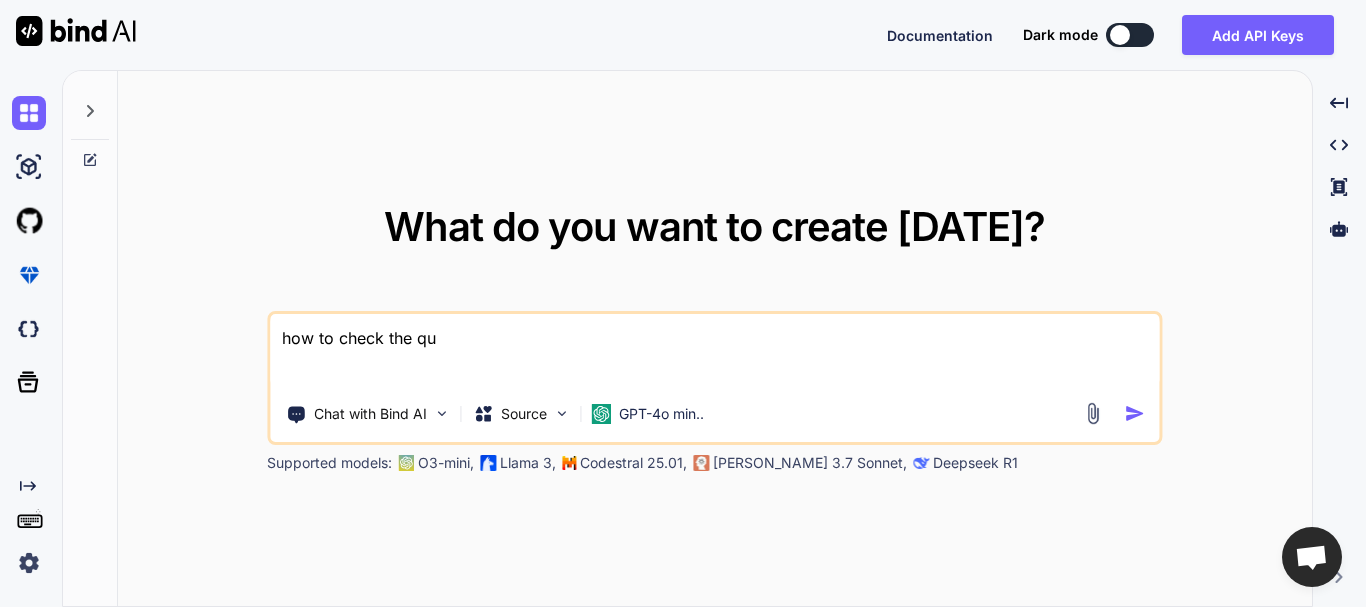 type on "how to check the que" 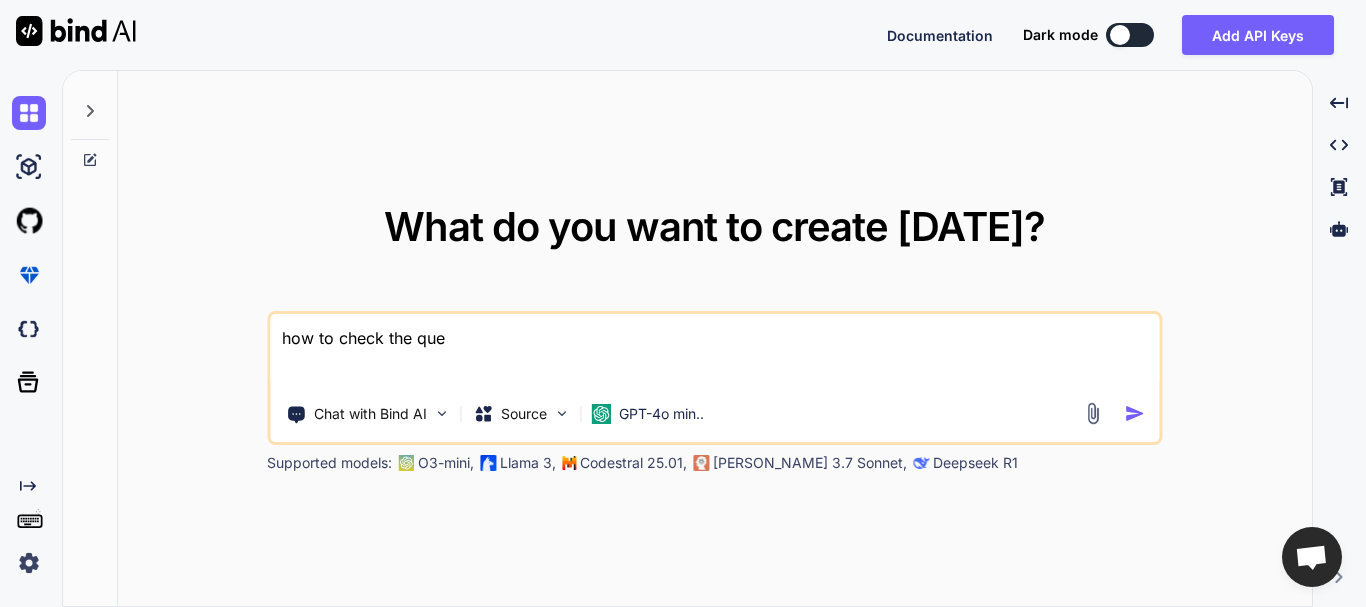 type on "how to check the queu" 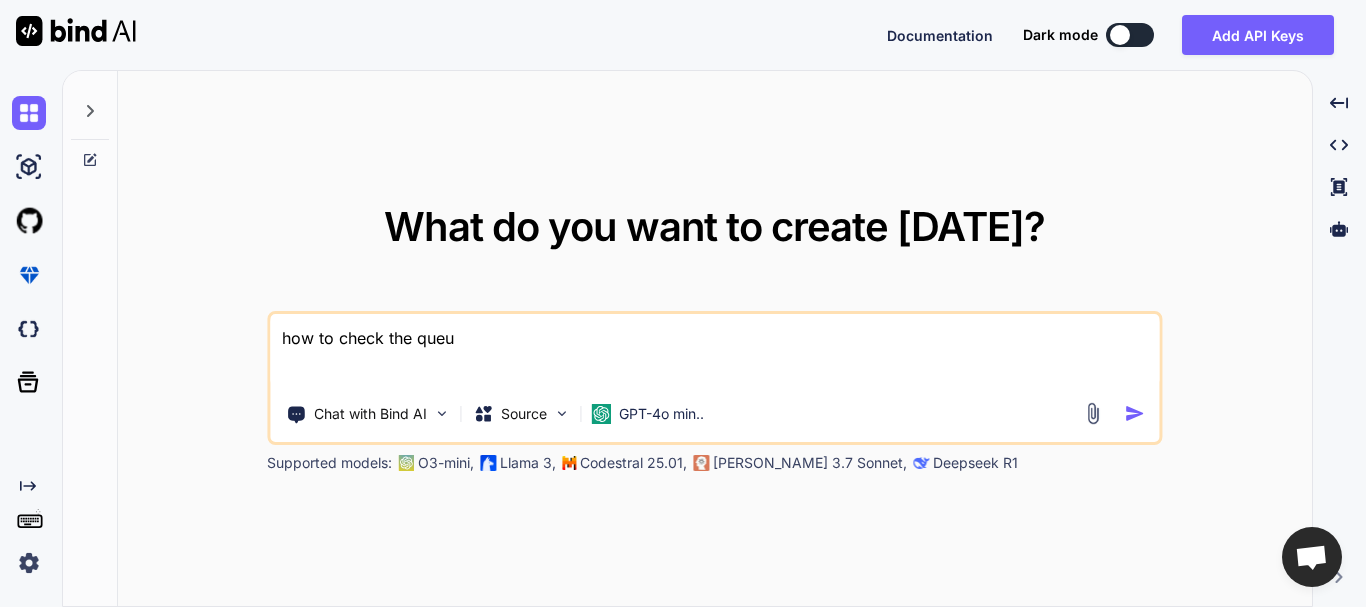 type on "how to check the queue" 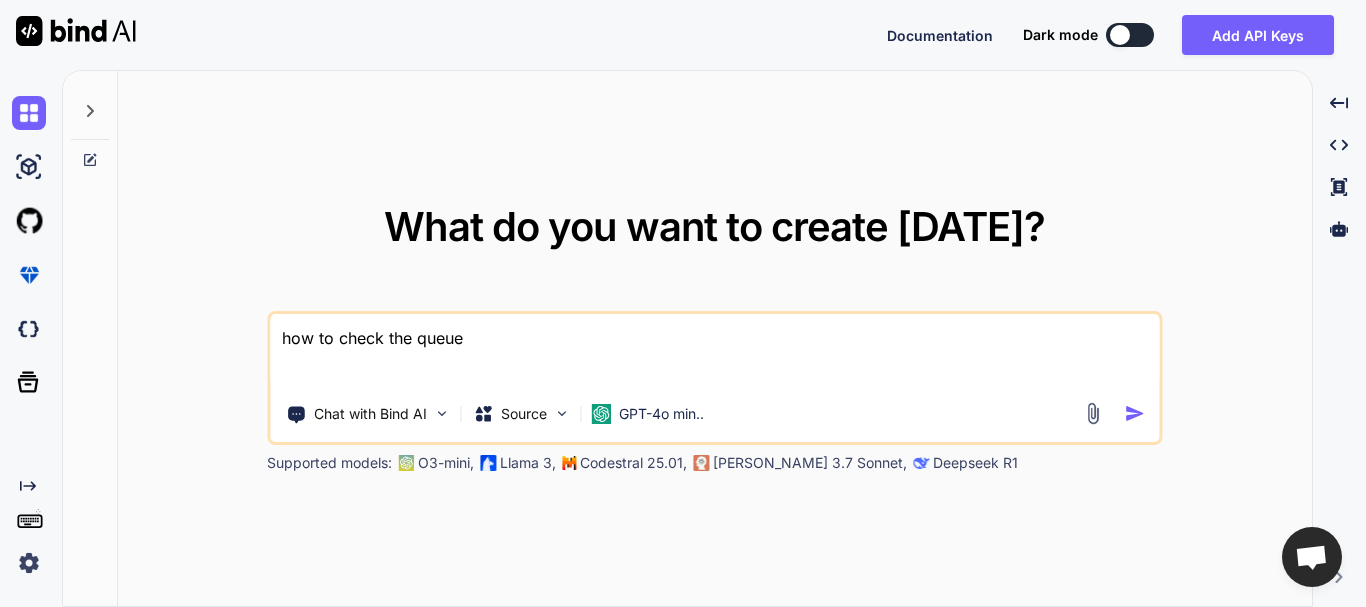 type on "how to check the queue" 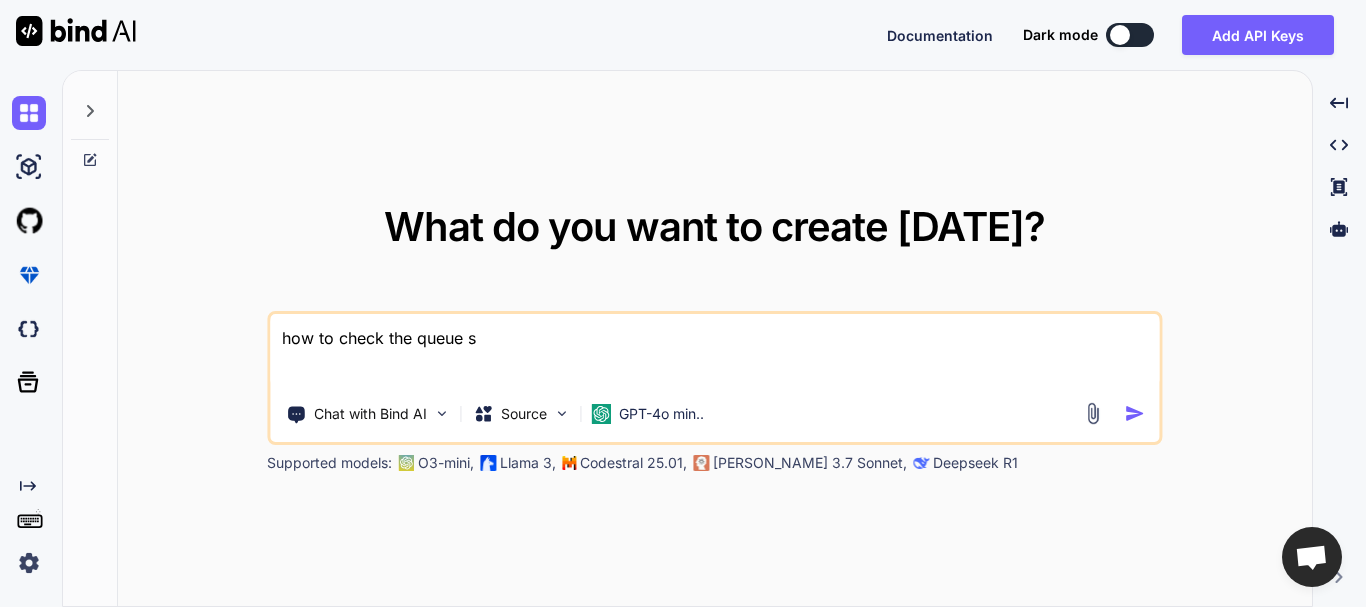 type on "how to check the queue" 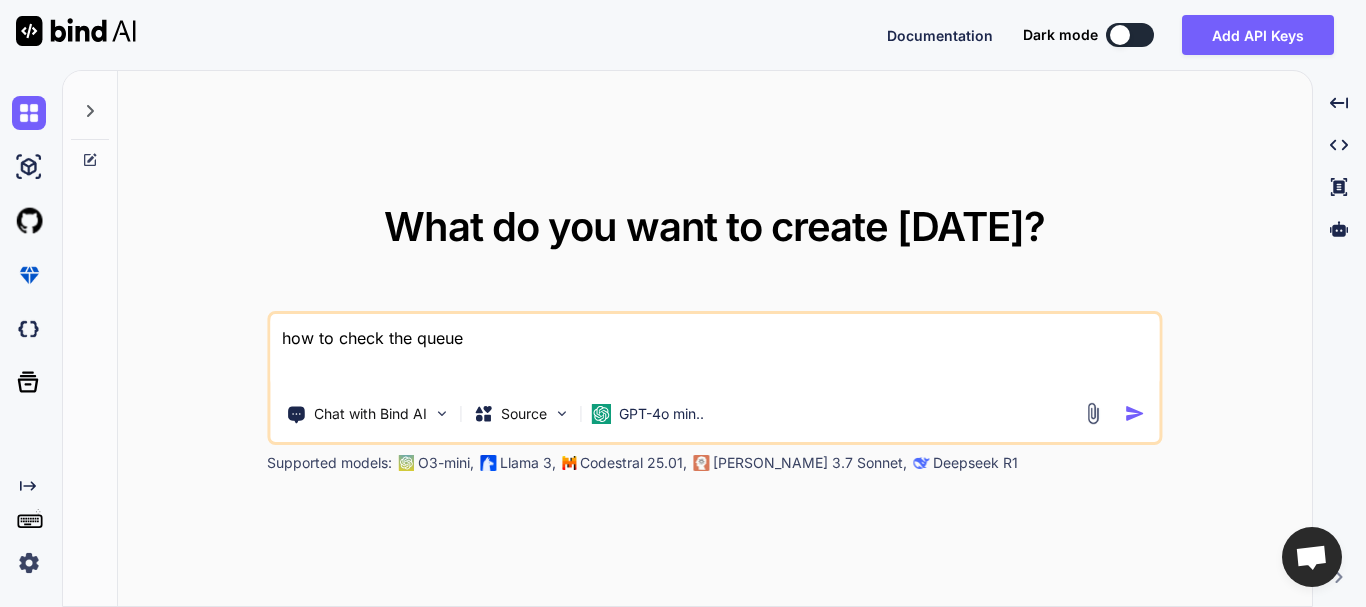 type on "how to check the queue" 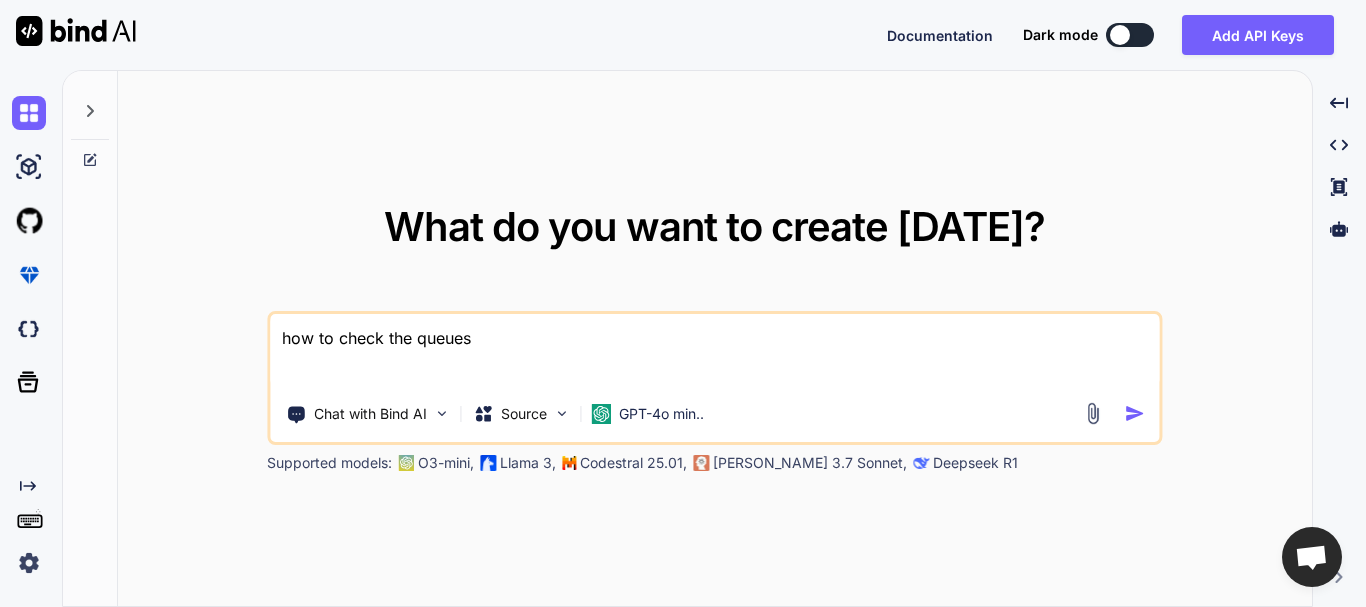 type on "how to check the queues" 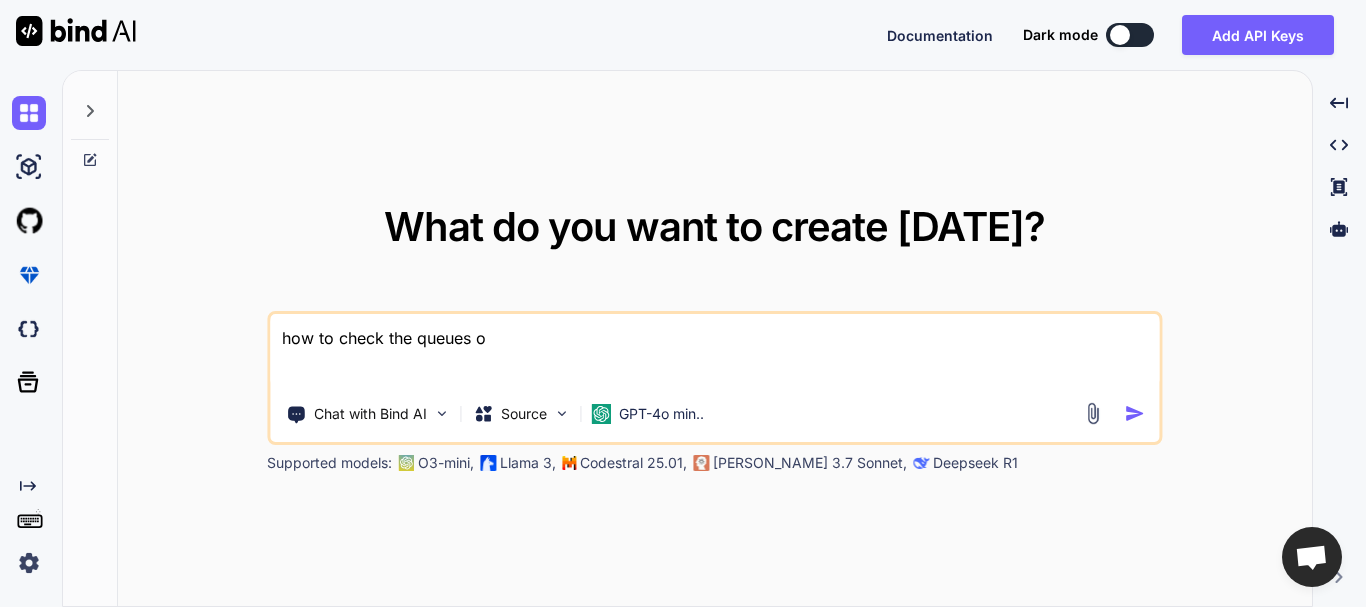 type on "how to check the queues" 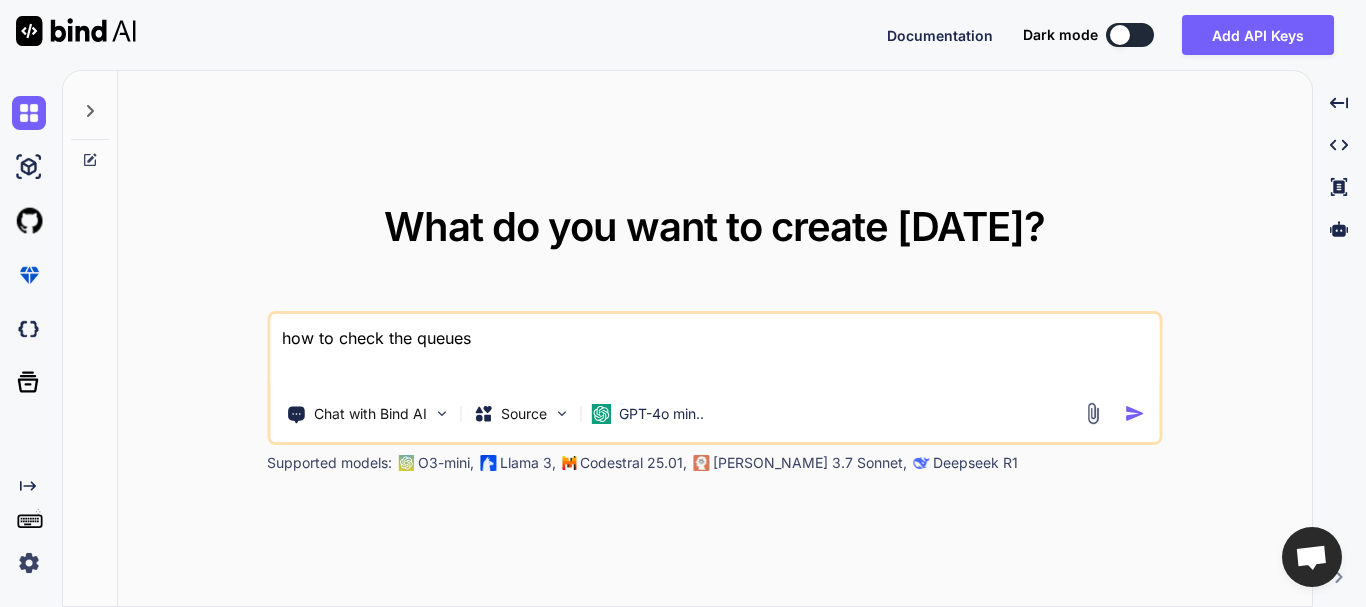 type on "how to check the queues i" 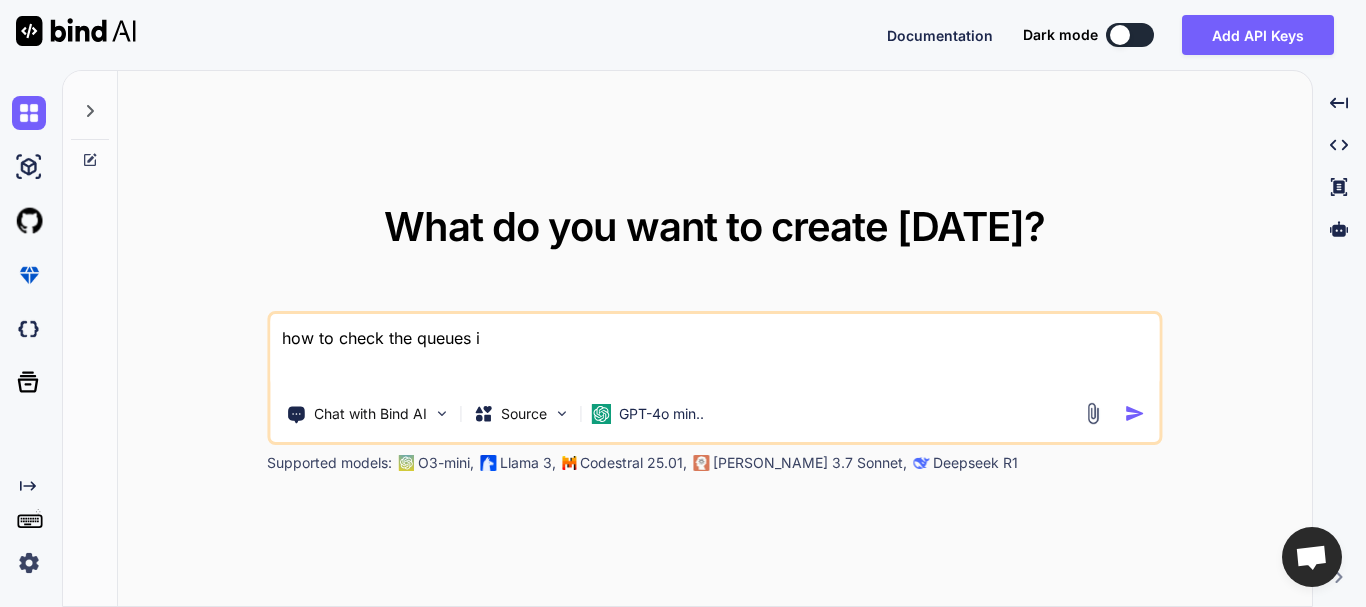 type on "how to check the queues in" 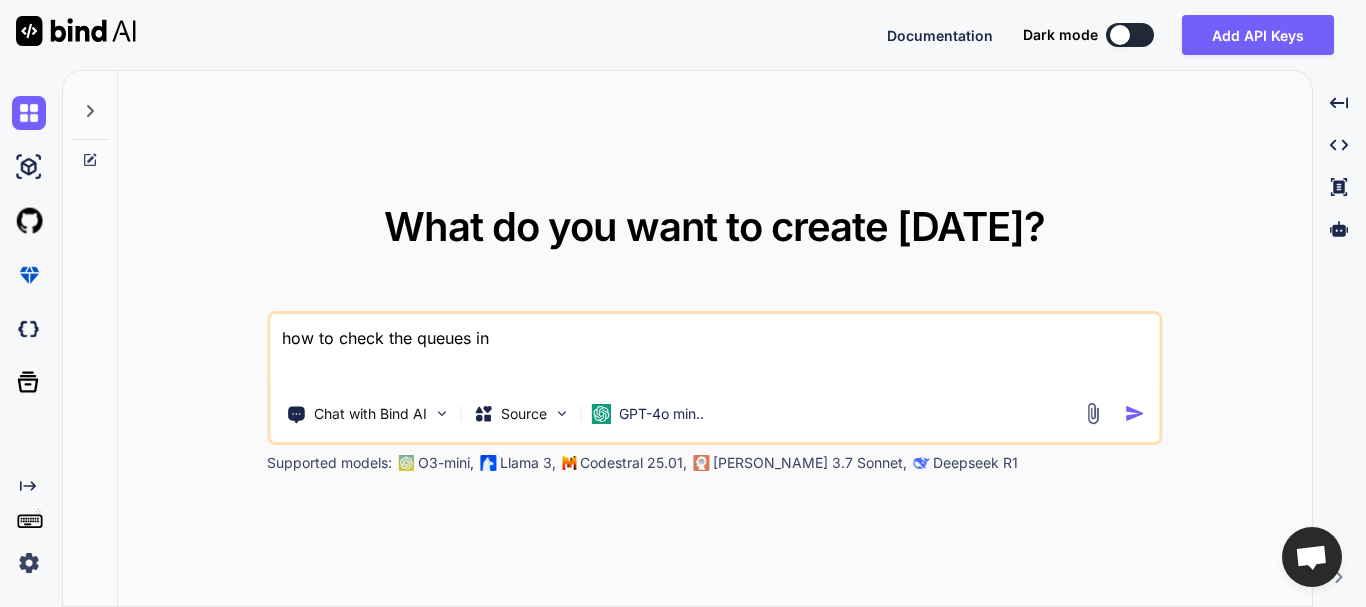 type on "how to check the queues int" 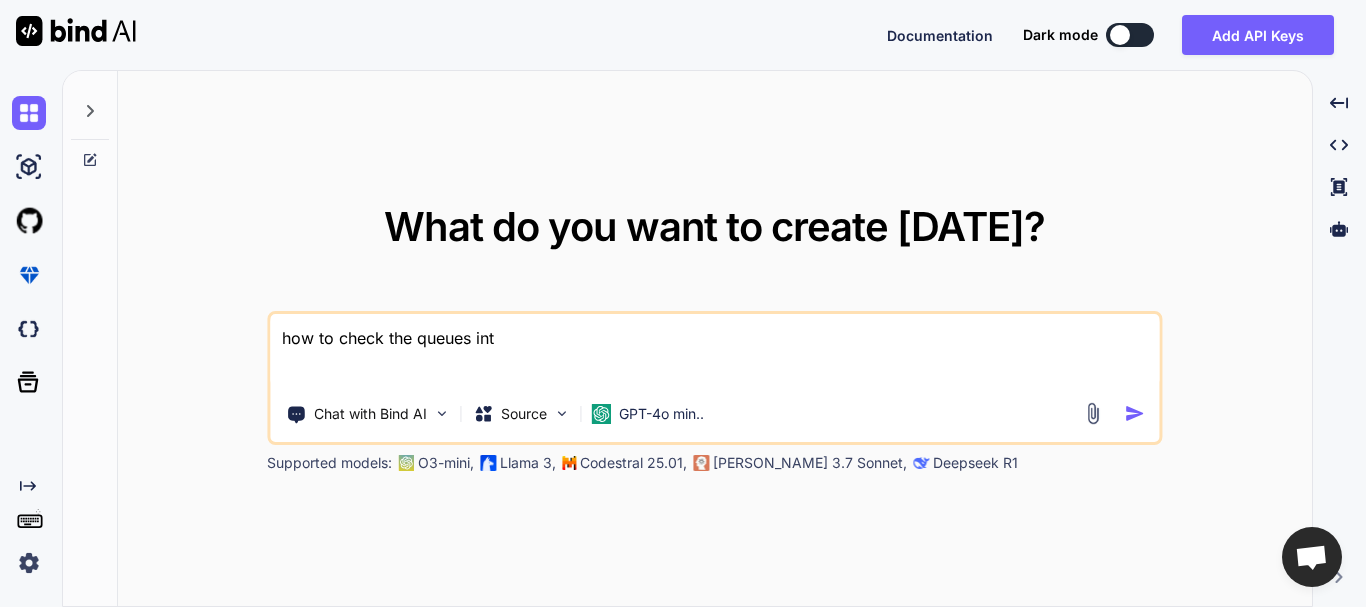 type on "how to check the queues int" 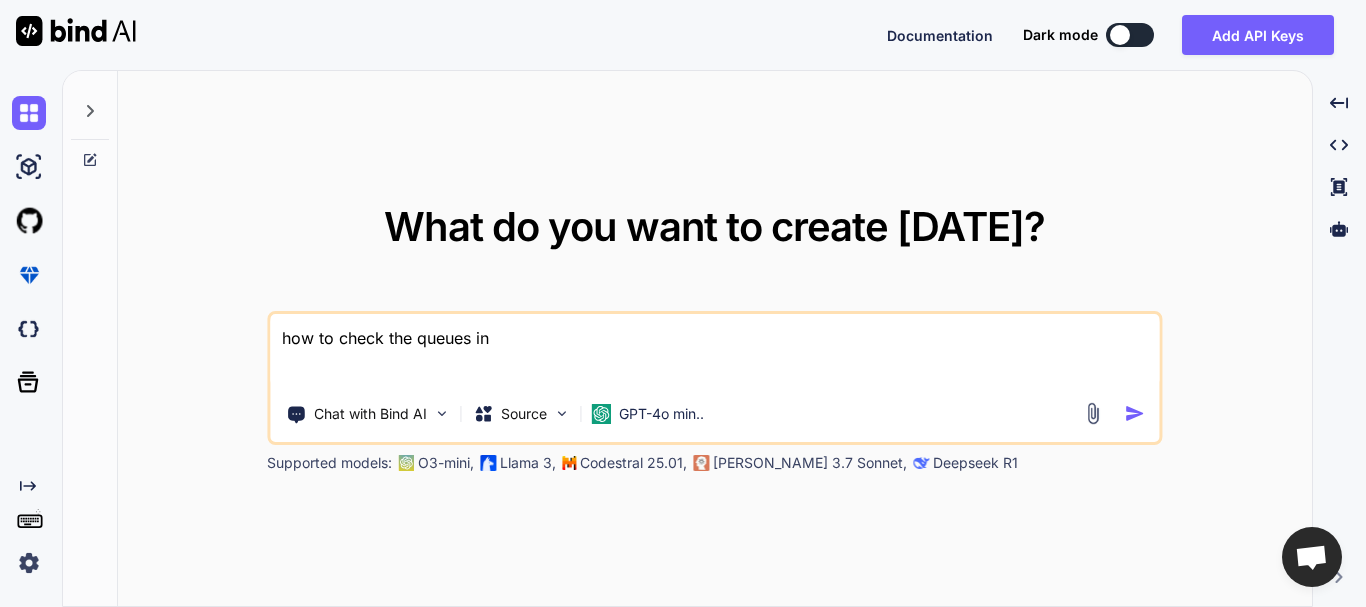 type on "how to check the queues in" 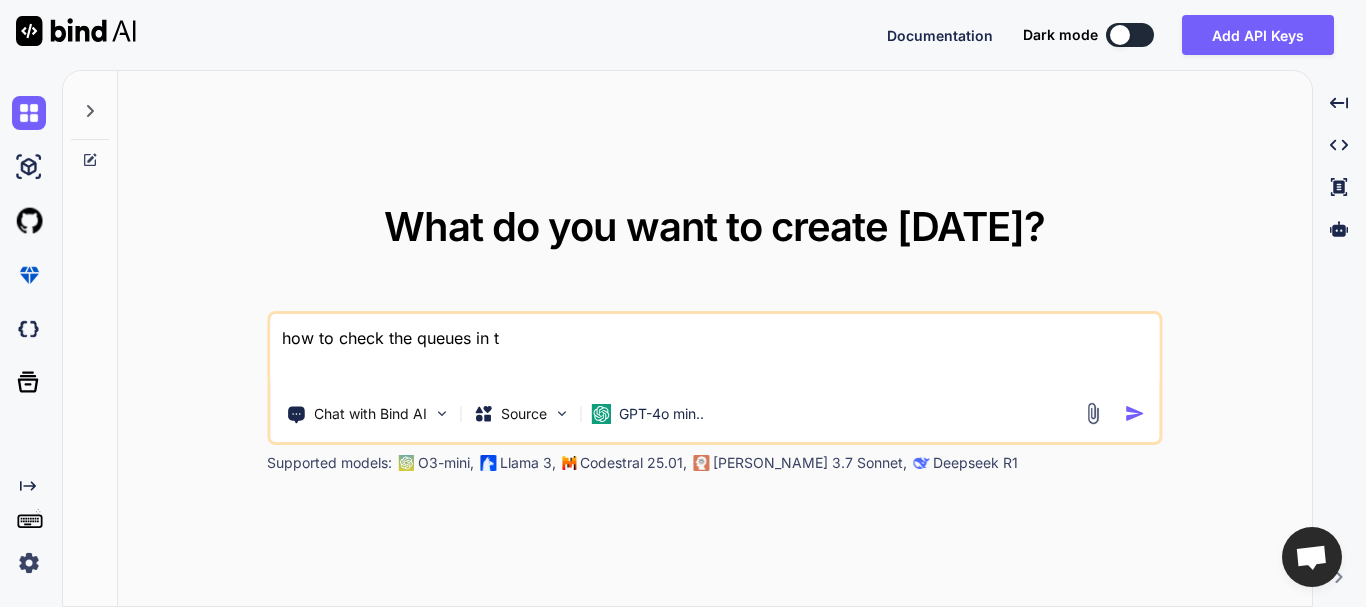 type on "x" 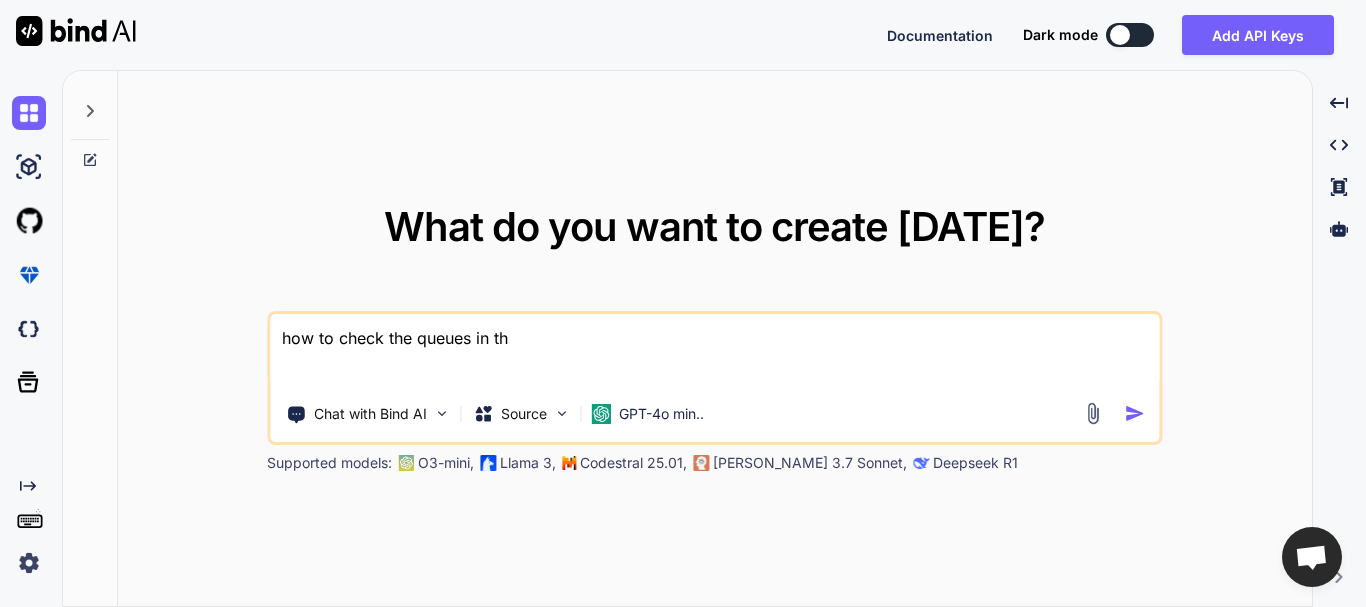 type on "how to check the queues in the" 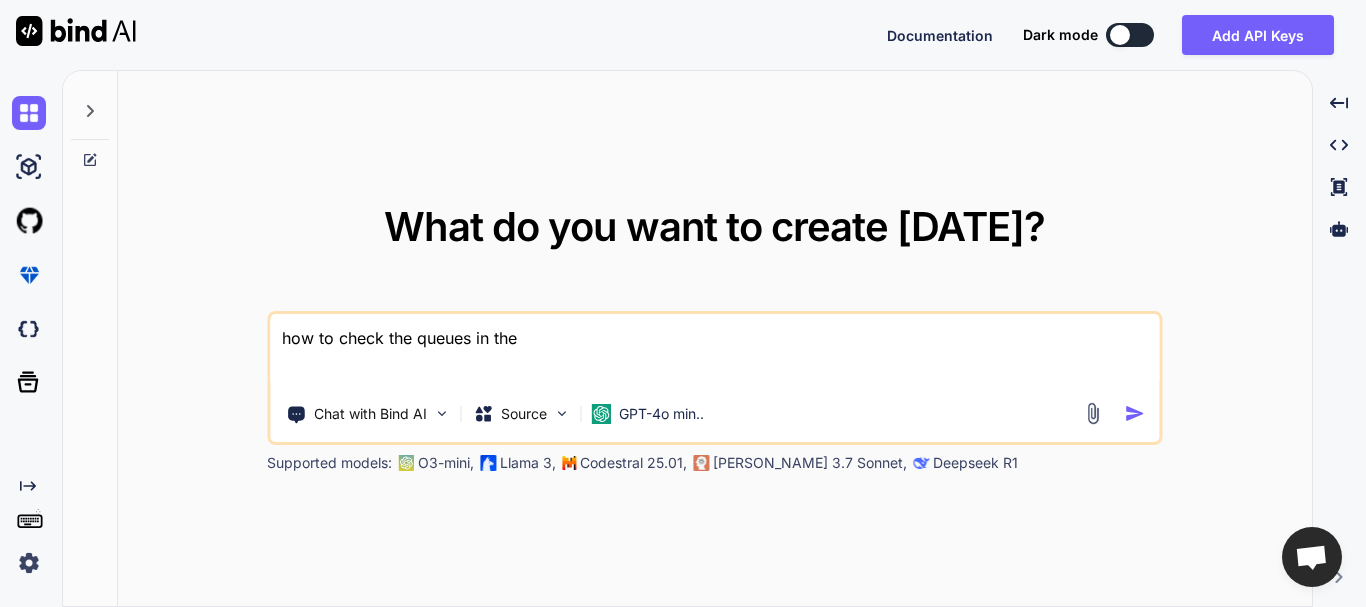 type on "x" 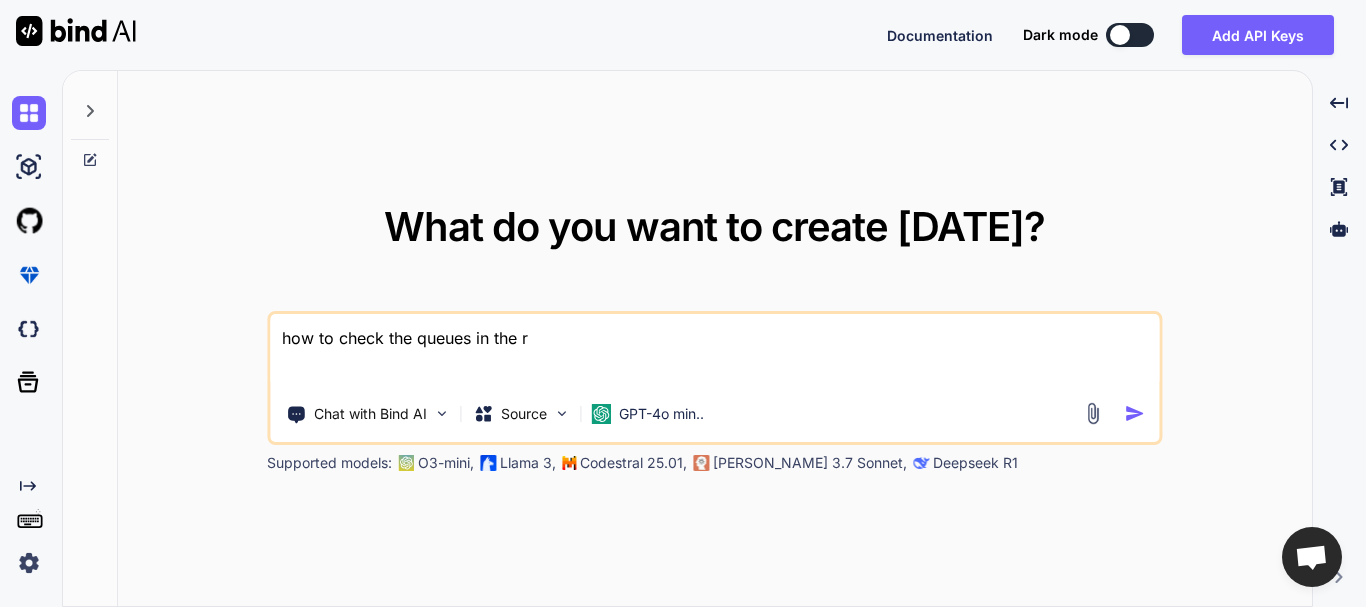 type on "how to check the queues in the ra" 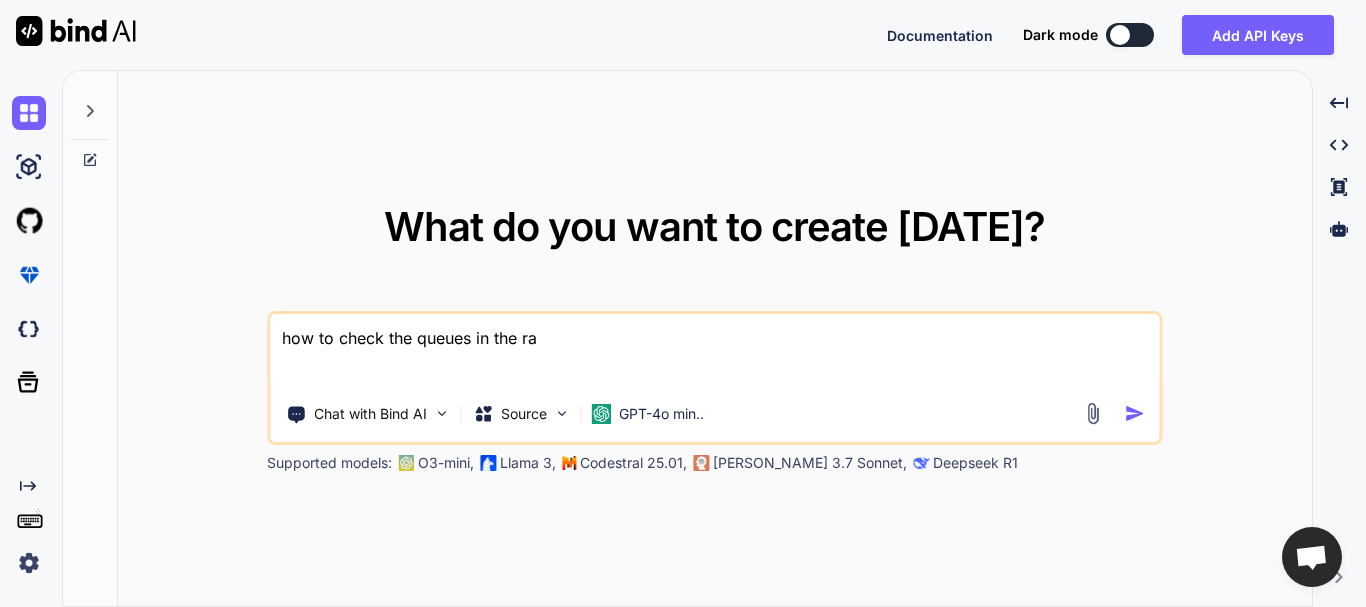 type on "how to check the queues in the rab" 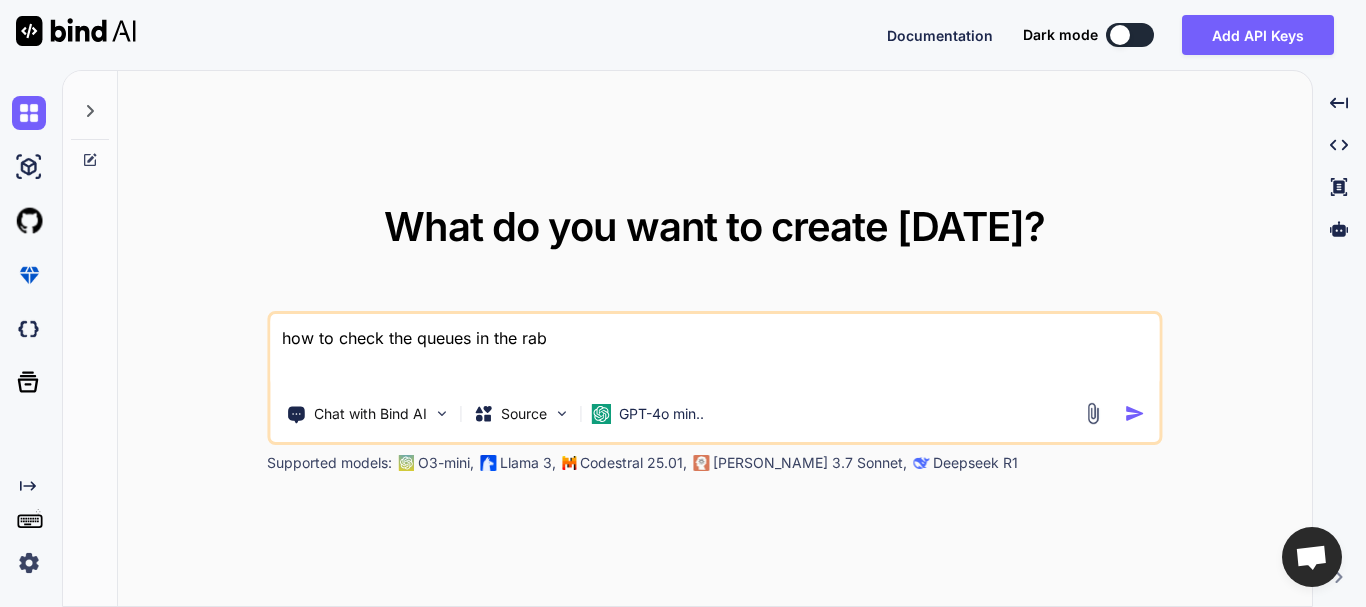 type on "how to check the queues in the [PERSON_NAME]" 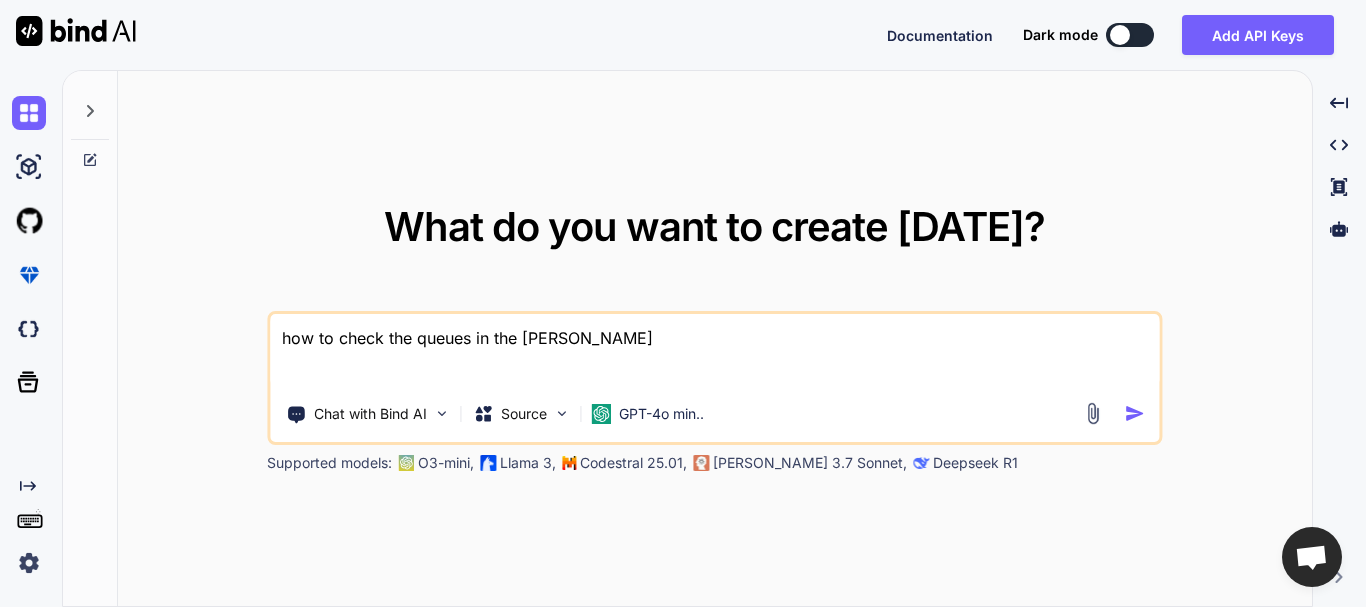 type on "how to check the queues in the rabbi" 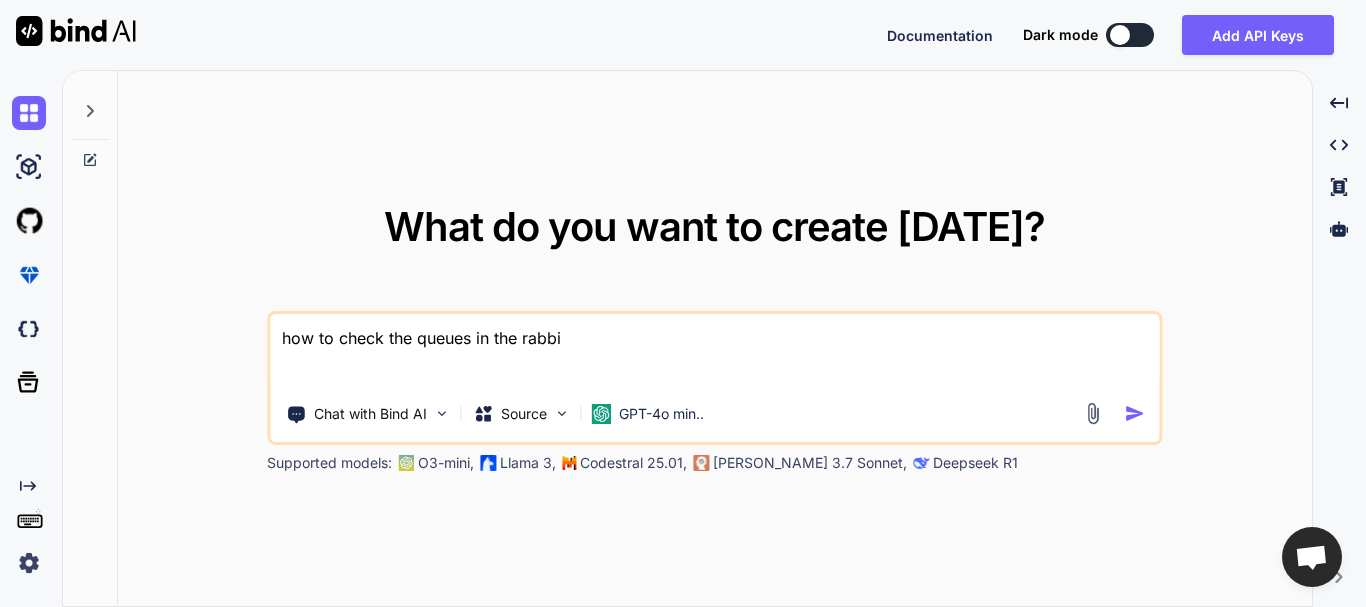 type on "how to check the queues in the rabbit" 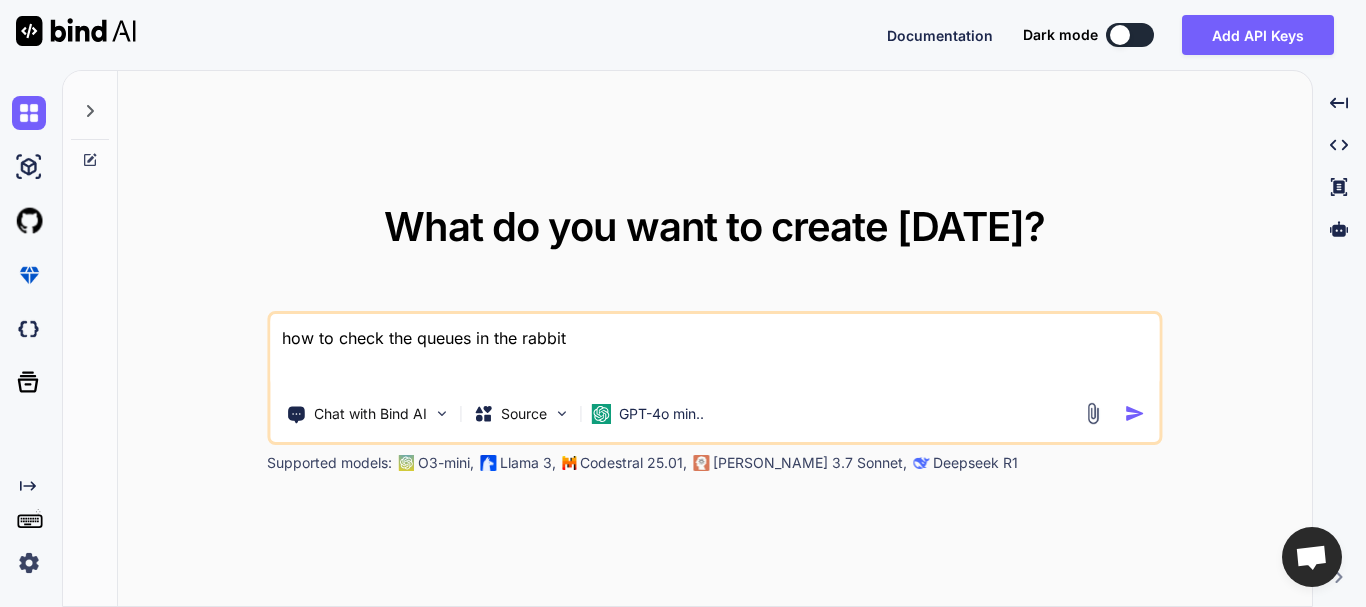 type on "how to check the queues in the rabbitm" 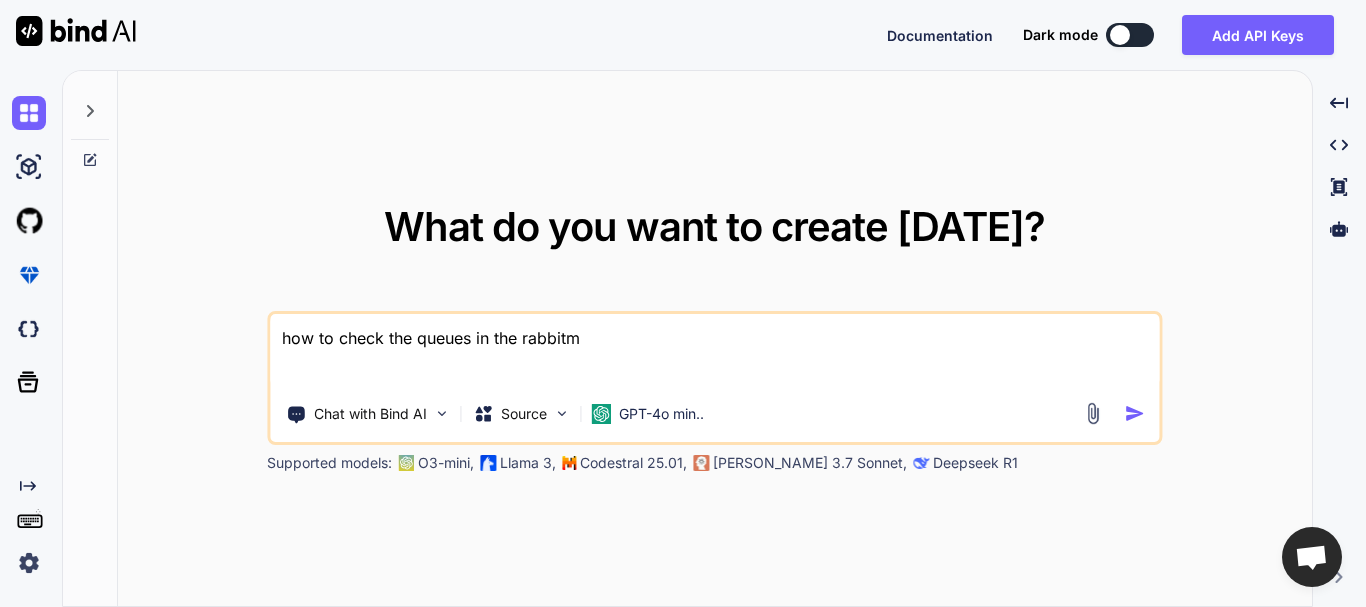 type on "how to check the queues in the rabbitmq" 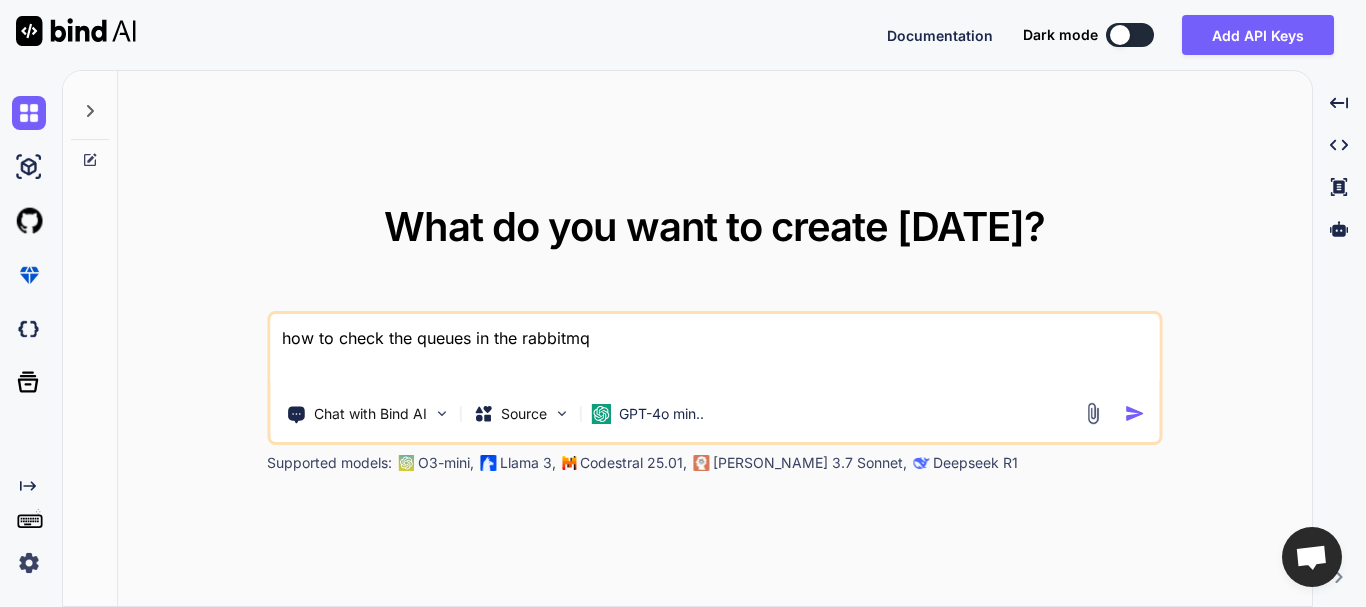type on "how to check the queues in the rabbitmq" 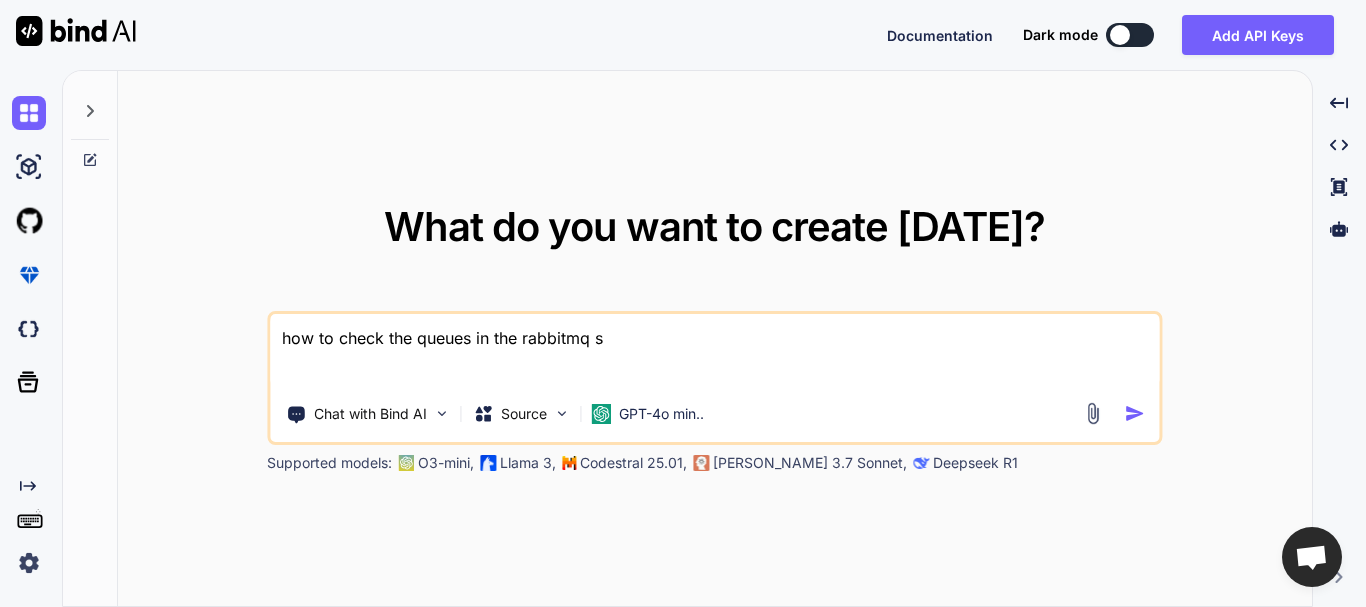 type on "how to check the queues in the rabbitmq se" 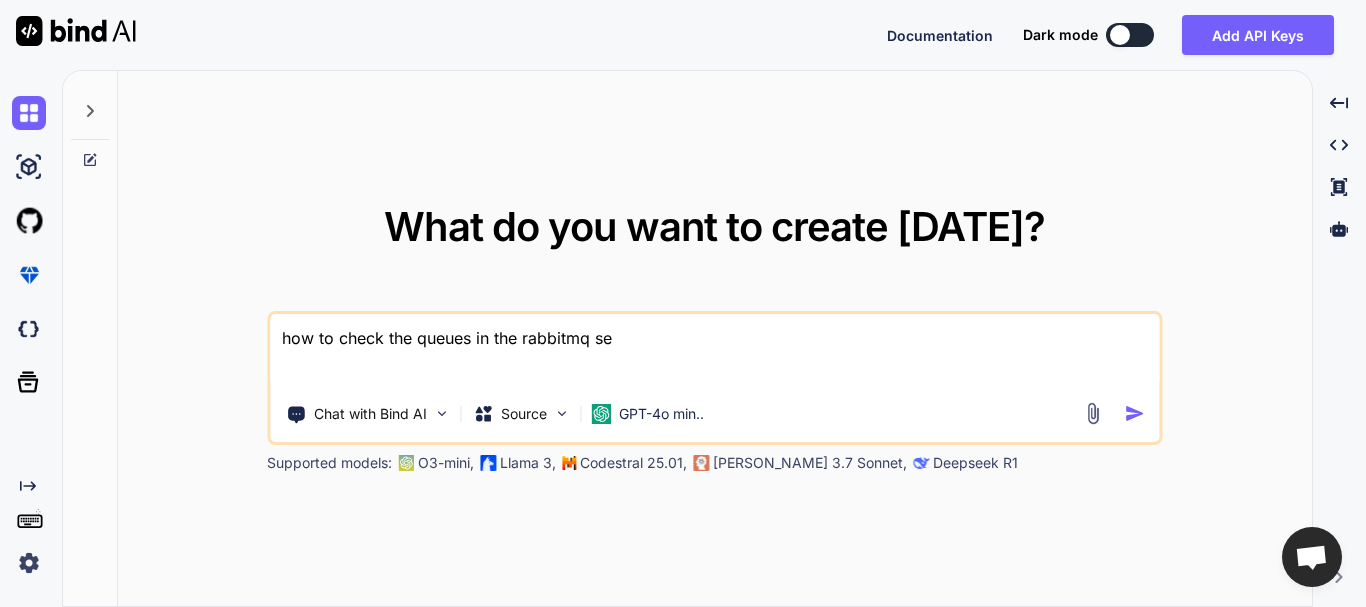 type on "how to check the queues in the rabbitmq set" 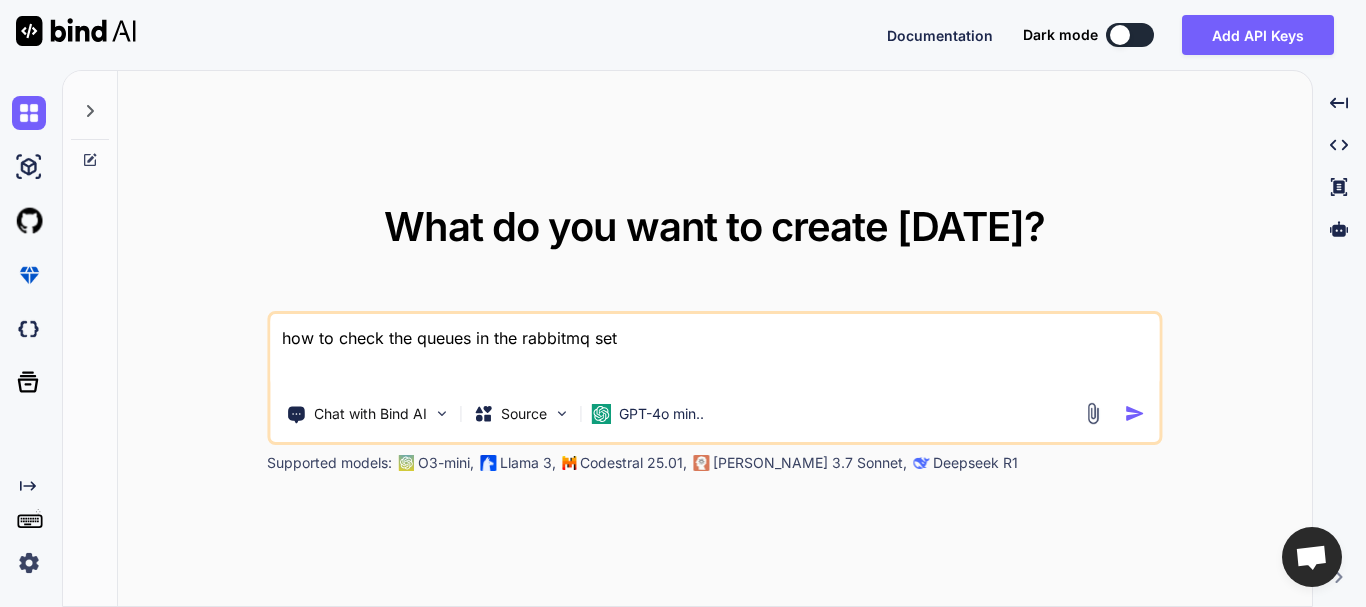 type on "how to check the queues in the rabbitmq set" 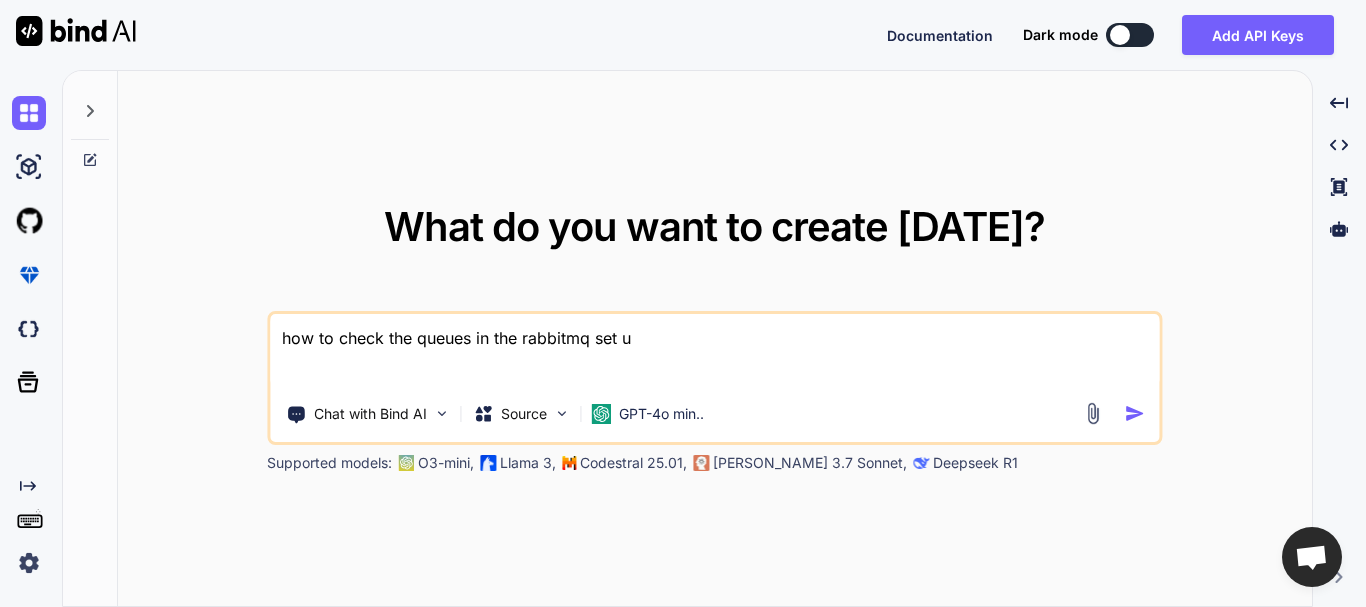 type on "how to check the queues in the rabbitmq set up" 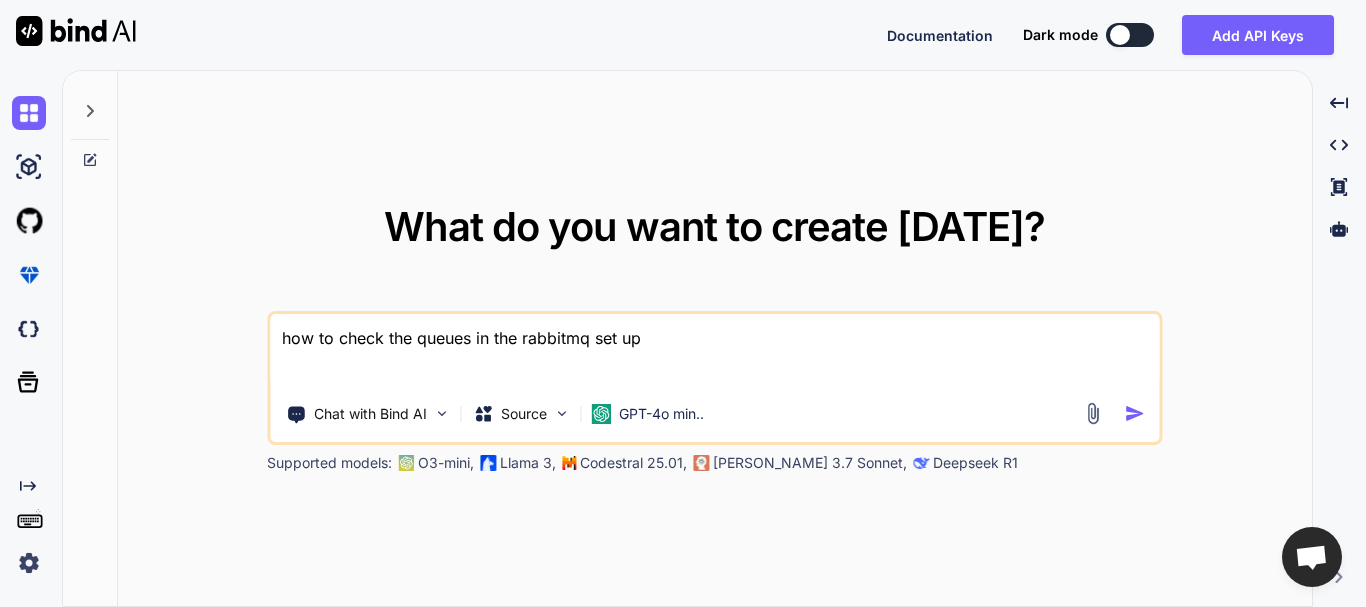 type on "how to check the queues in the rabbitmq set up" 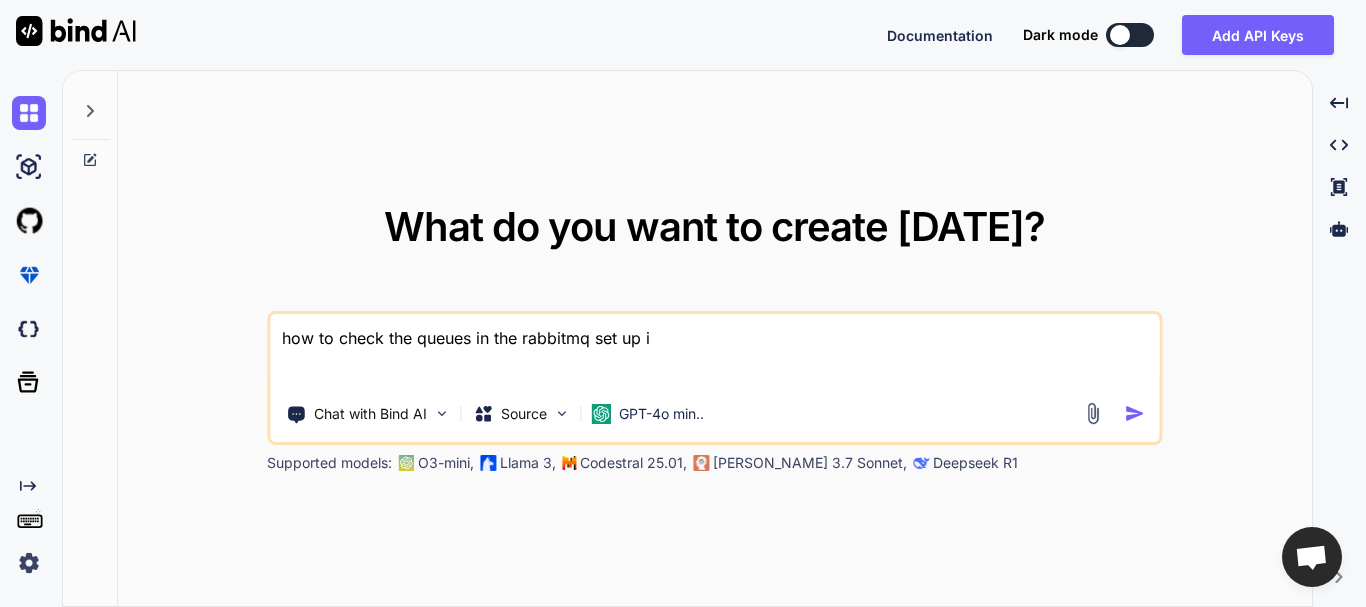 type on "how to check the queues in the rabbitmq set up in" 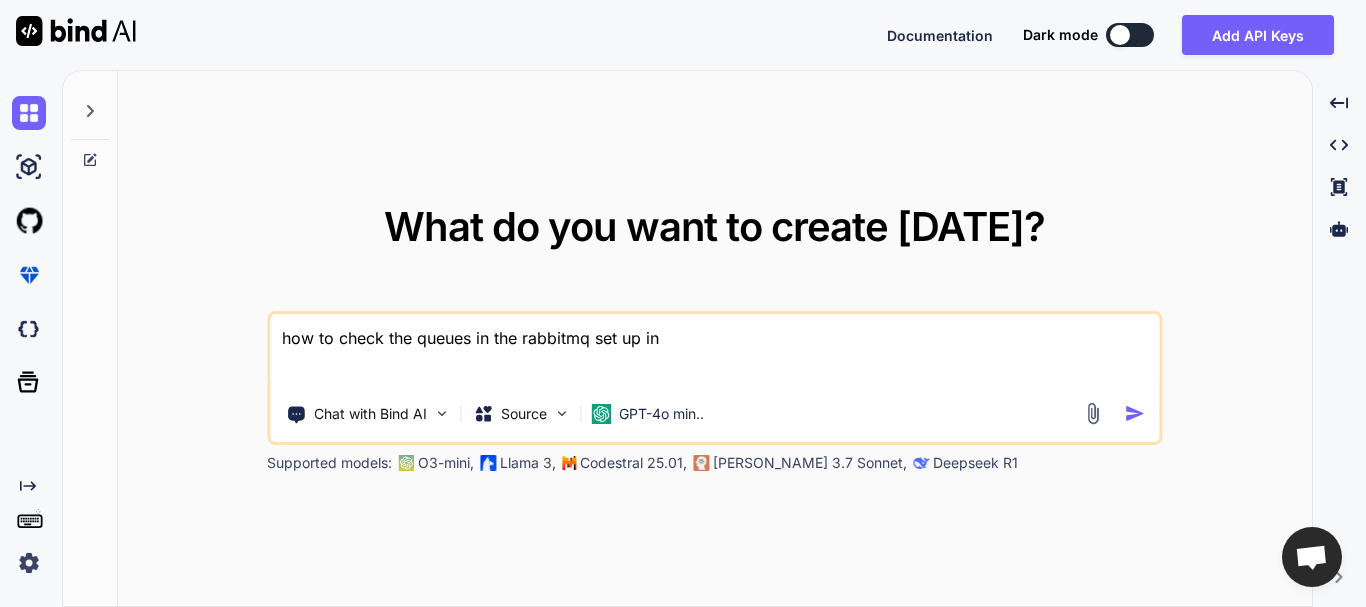type on "how to check the queues in the rabbitmq set up in" 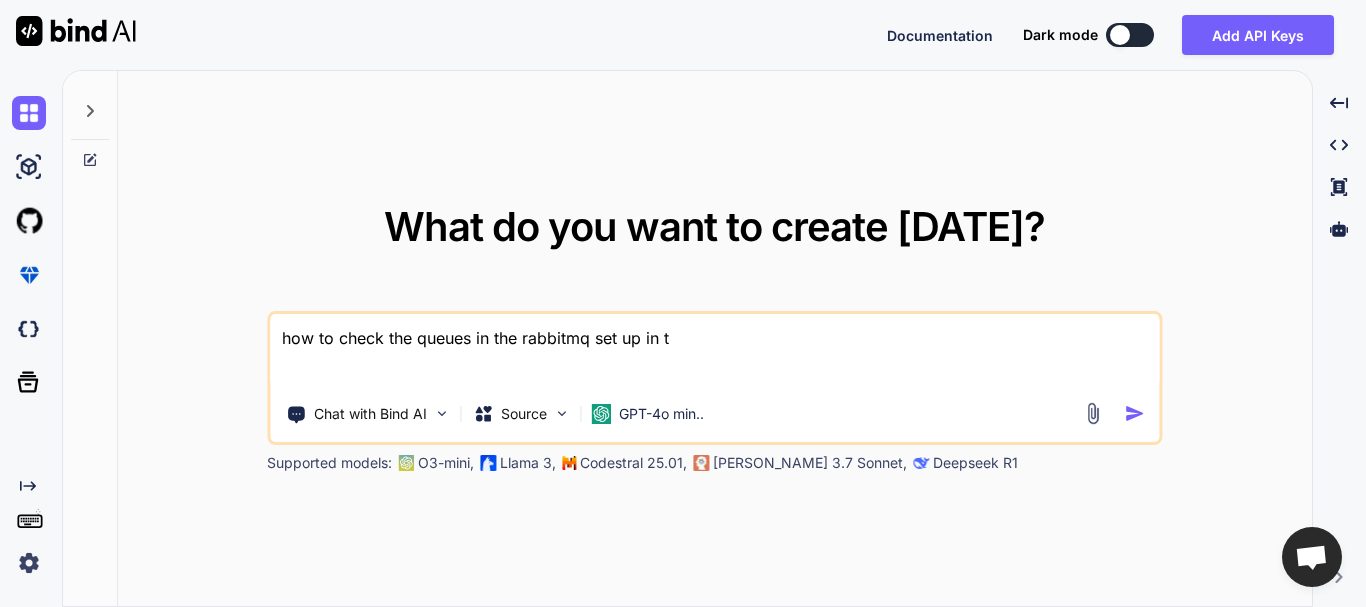 type on "how to check the queues in the rabbitmq set up in th" 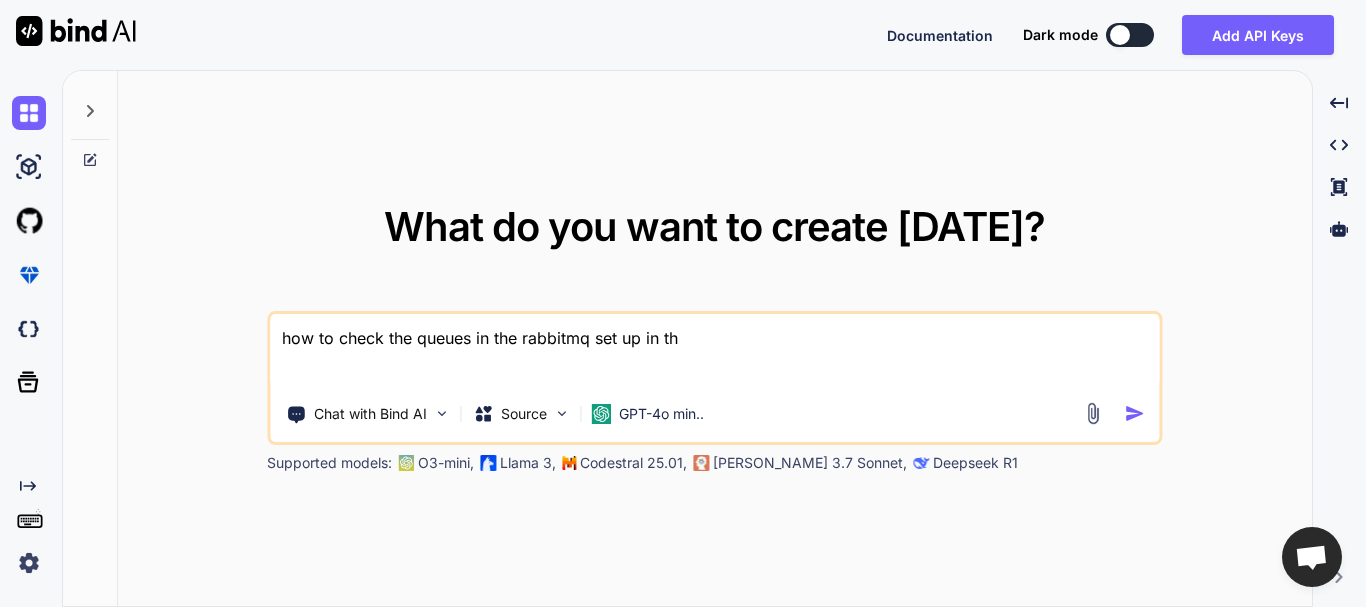 type on "how to check the queues in the rabbitmq set up in the" 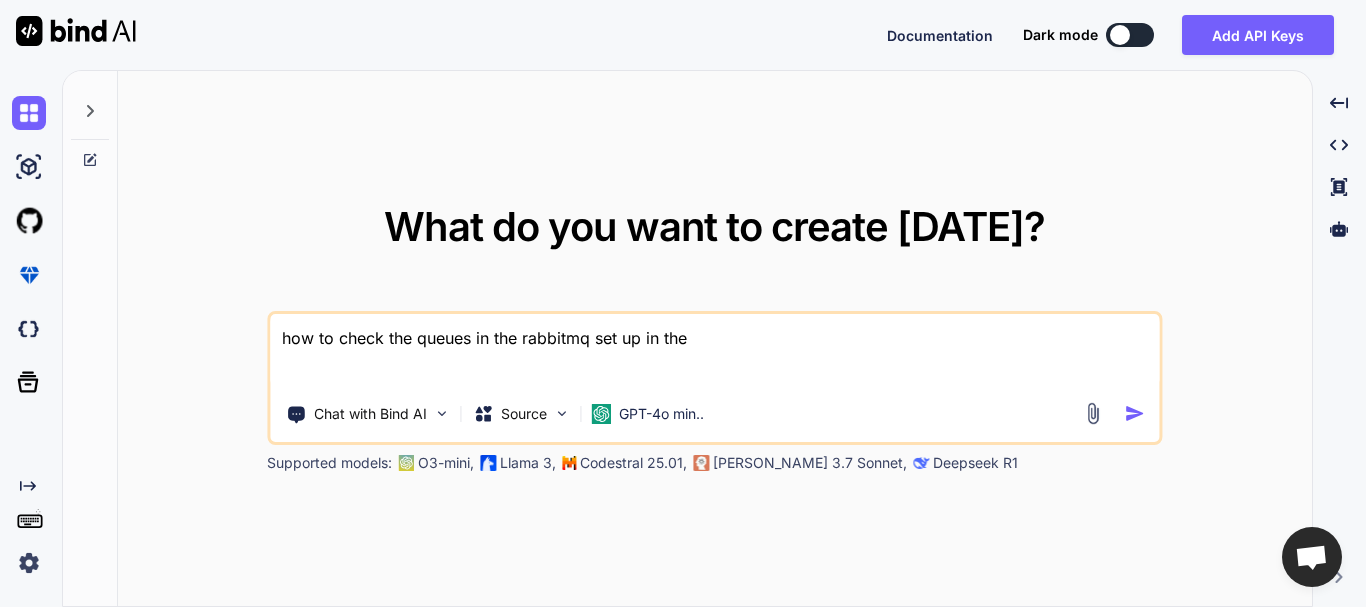 type on "how to check the queues in the rabbitmq set up in the" 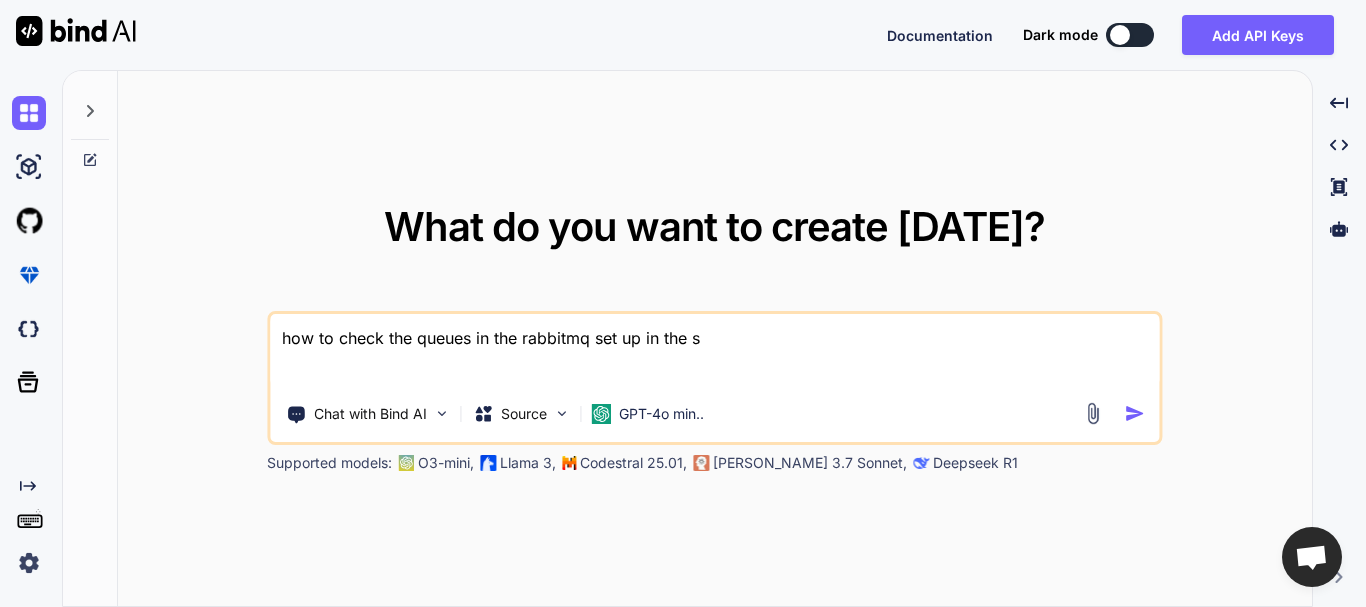 type on "how to check the queues in the rabbitmq set up in the se" 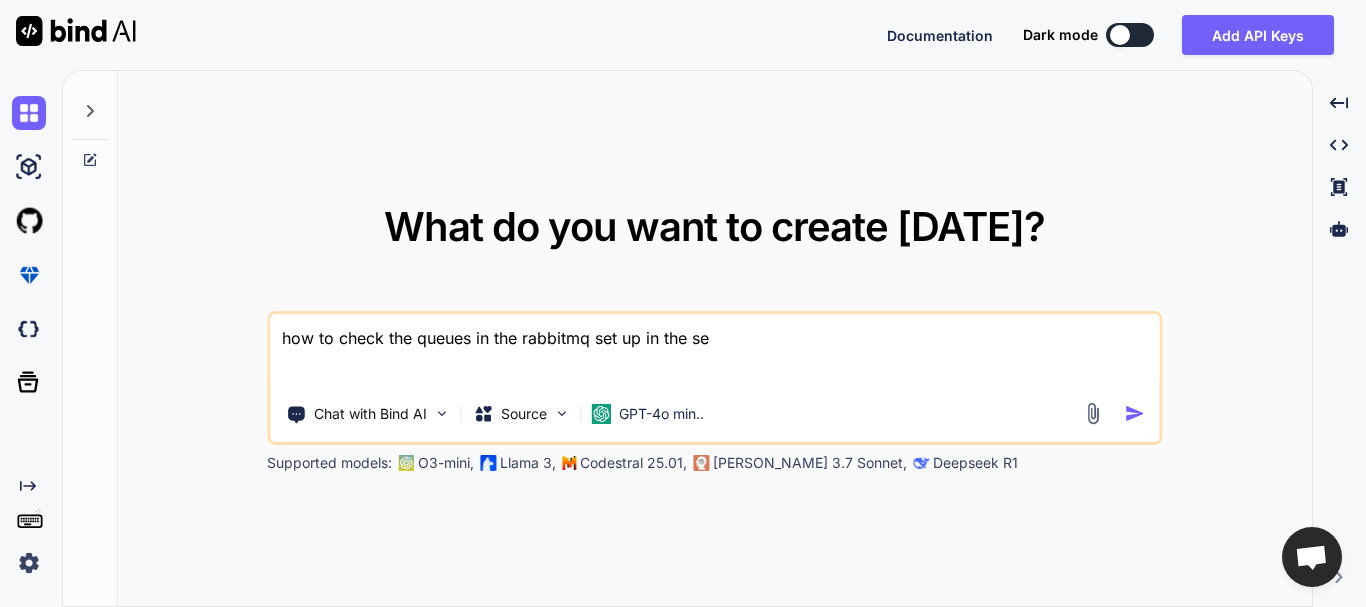 type on "how to check the queues in the rabbitmq set up in the ser" 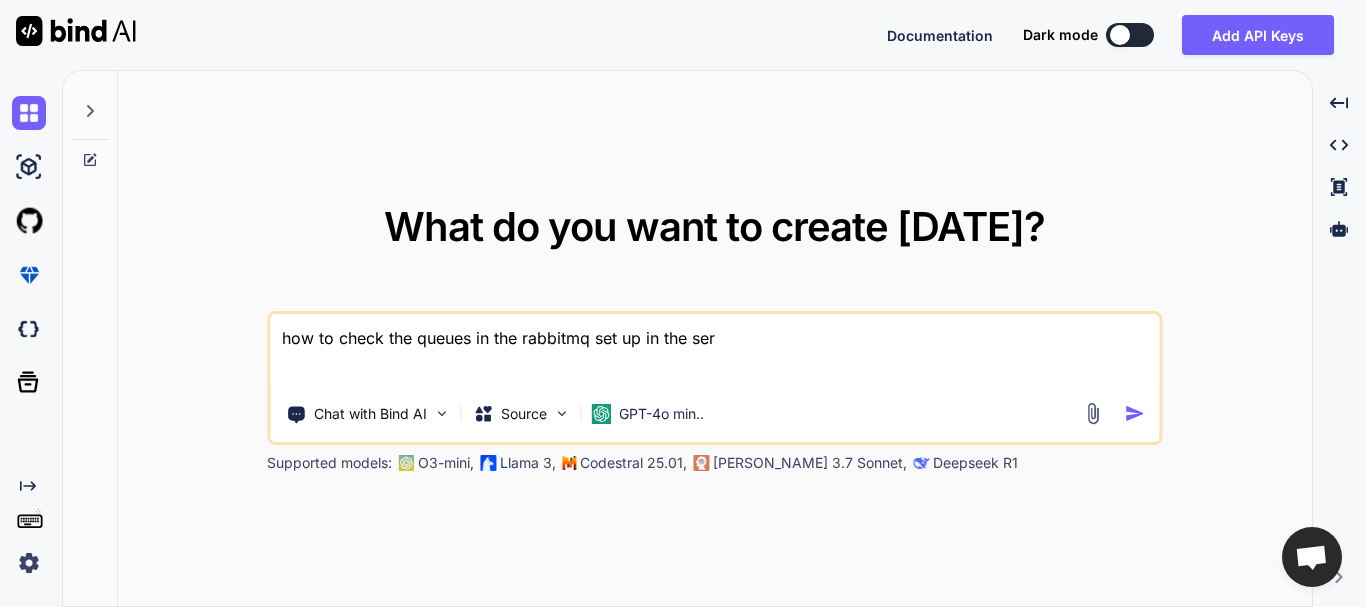 type on "how to check the queues in the rabbitmq set up in the serv" 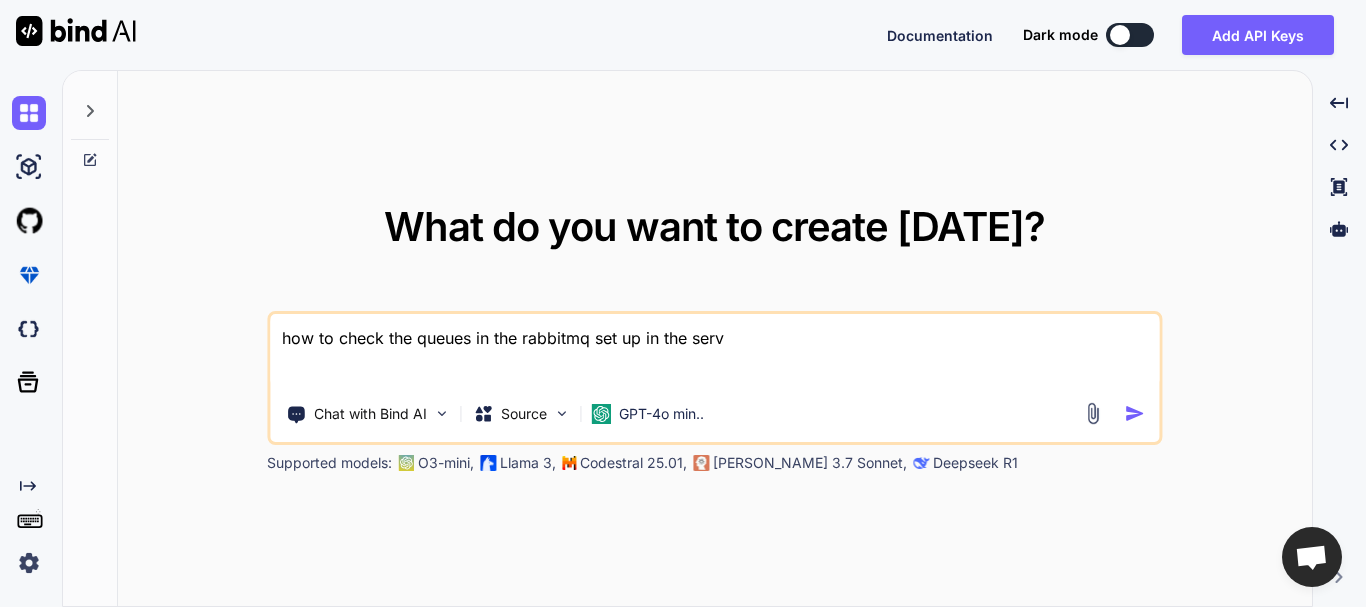 type on "how to check the queues in the rabbitmq set up in the serve" 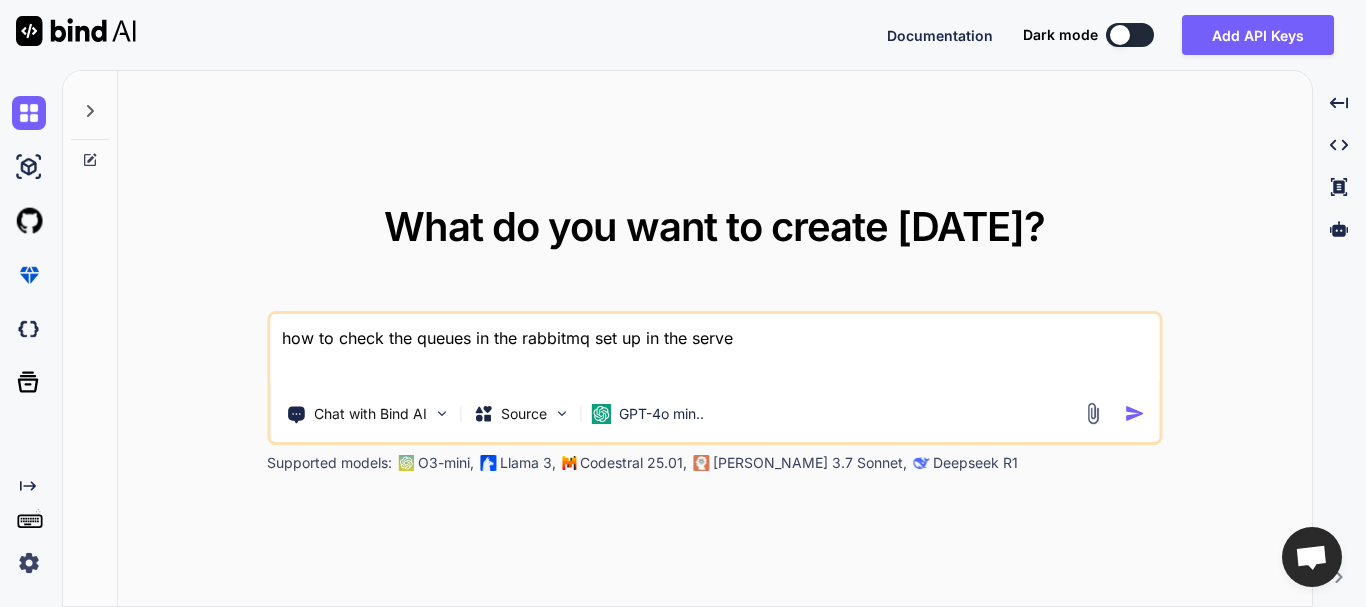 type on "how to check the queues in the rabbitmq set up in the server" 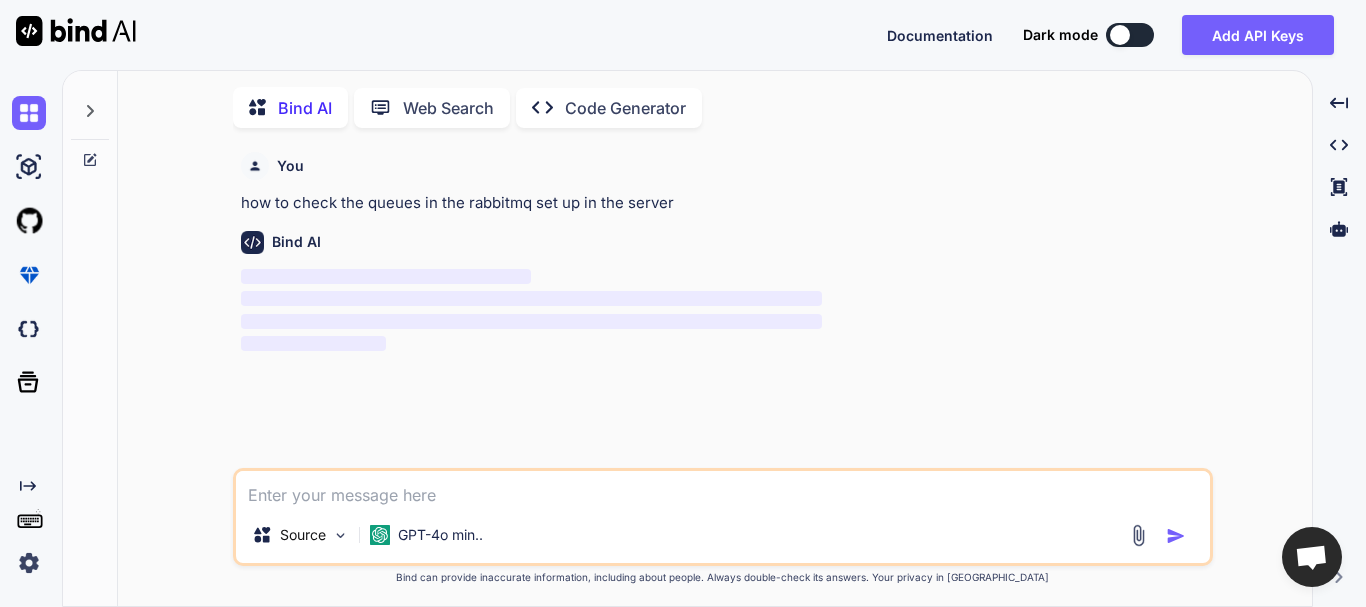 scroll, scrollTop: 8, scrollLeft: 0, axis: vertical 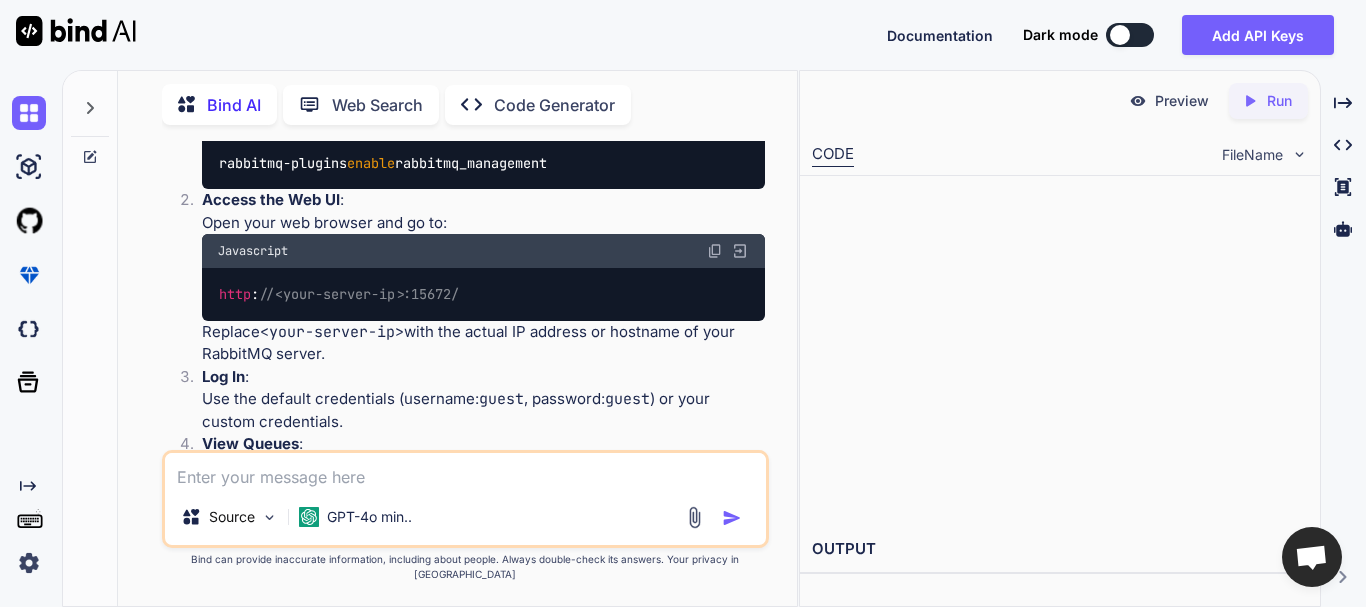 type on "x" 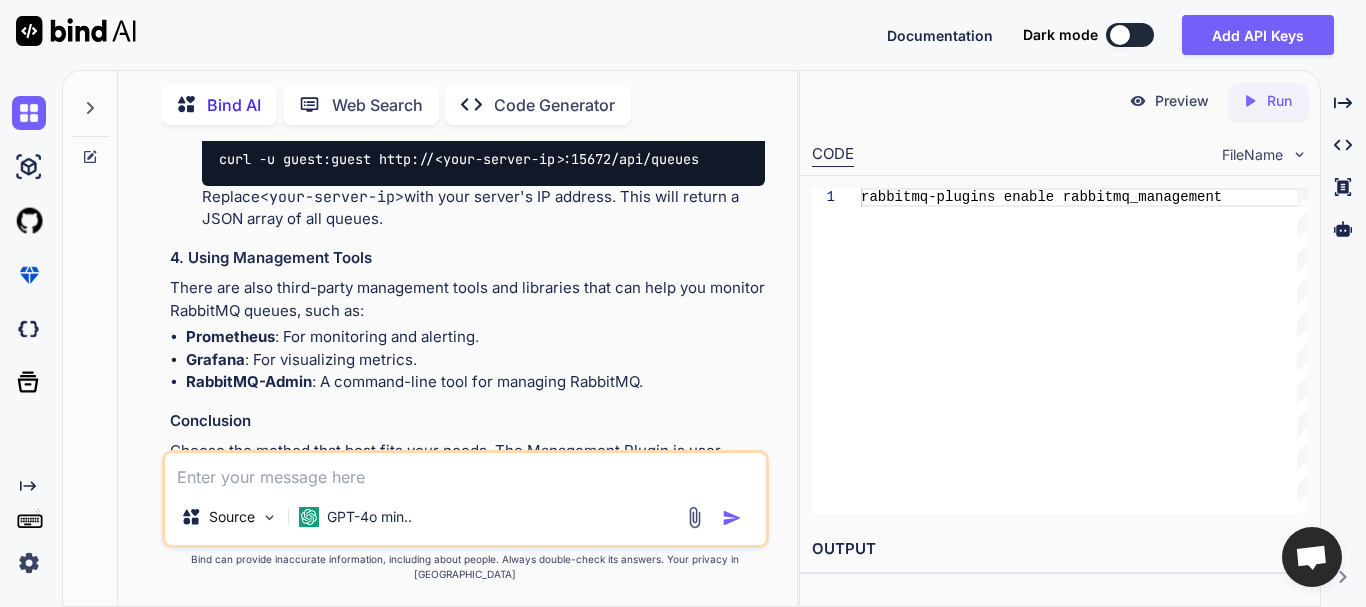 scroll, scrollTop: 1342, scrollLeft: 0, axis: vertical 